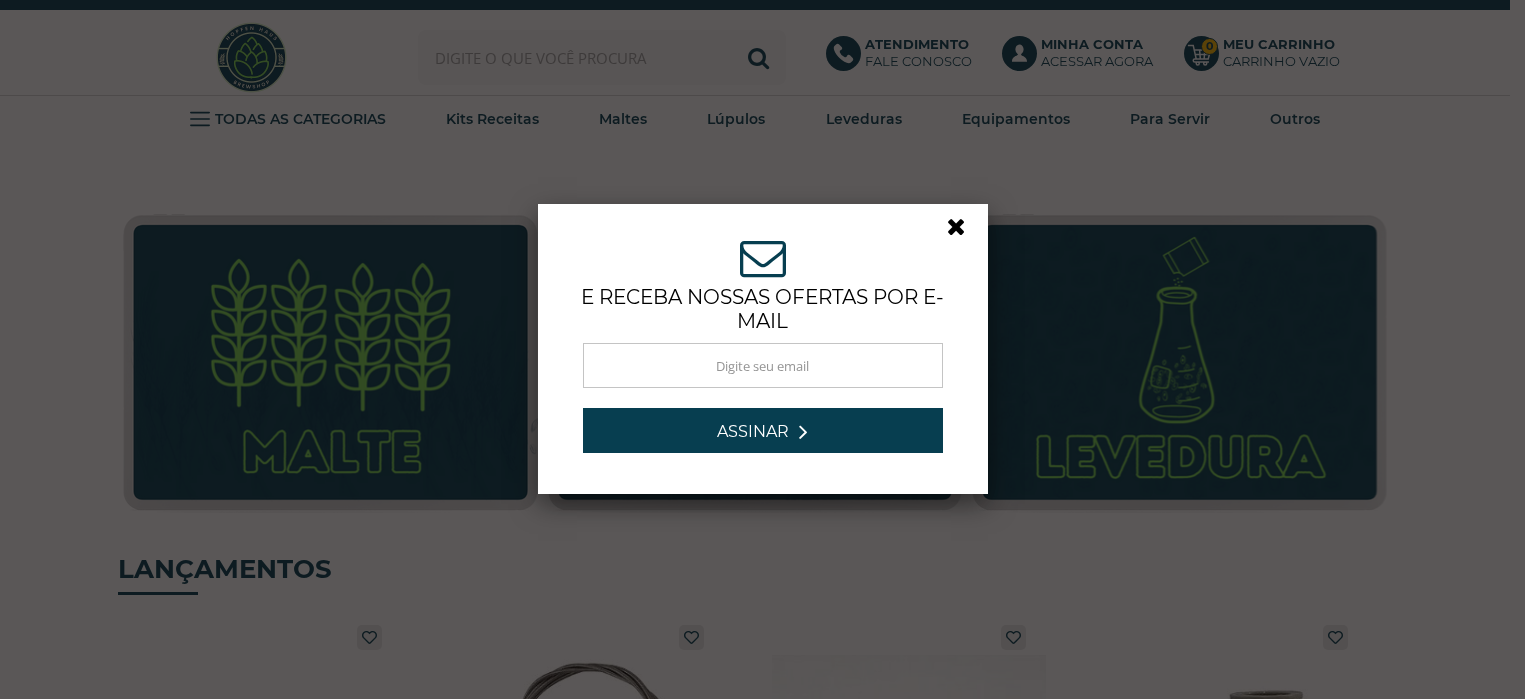 scroll, scrollTop: 0, scrollLeft: 0, axis: both 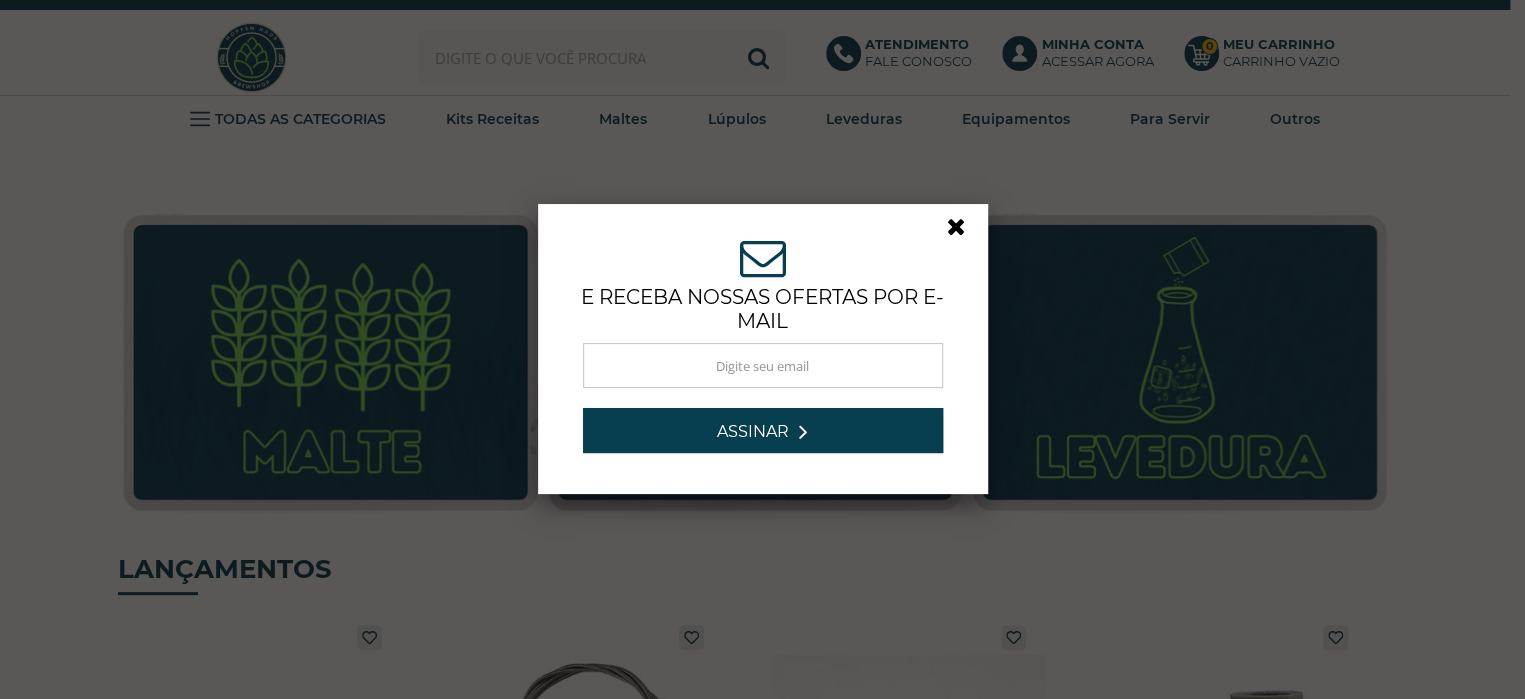 click at bounding box center (965, 232) 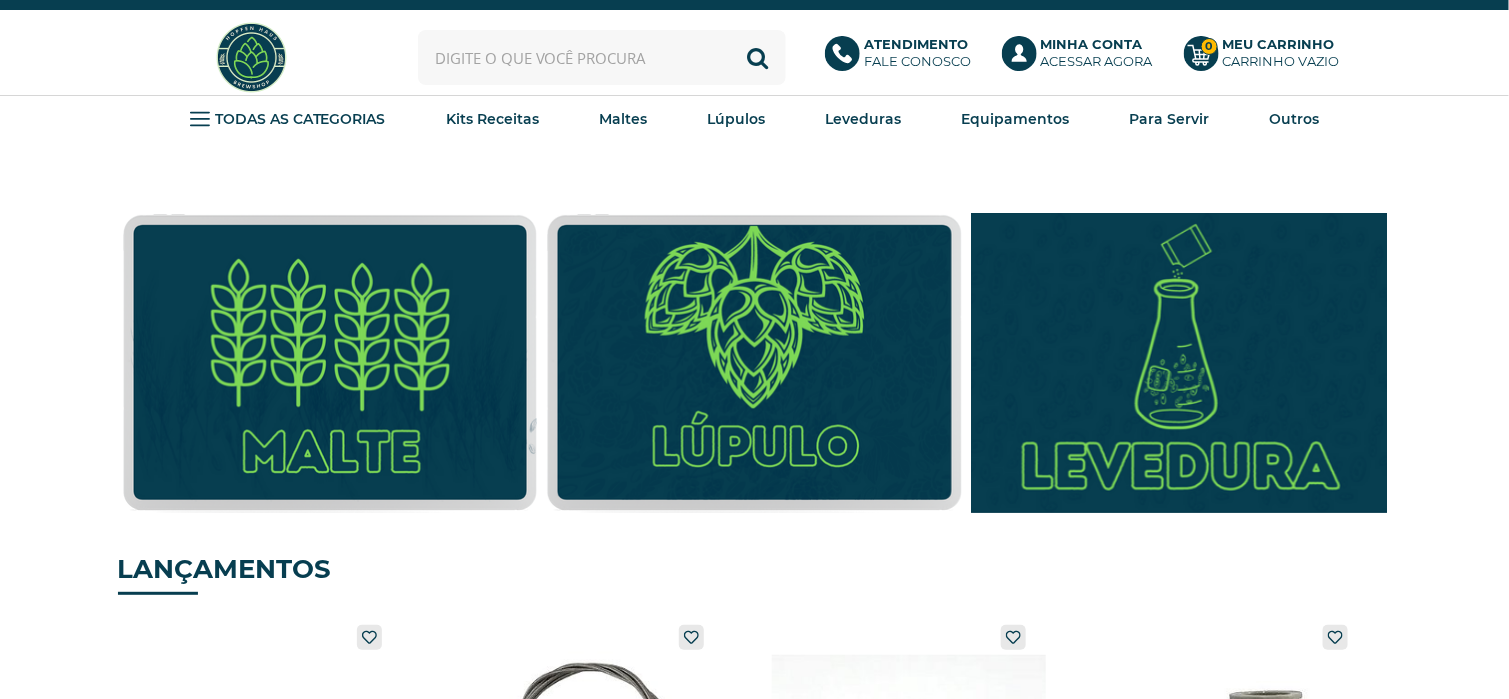 click at bounding box center [1179, 363] 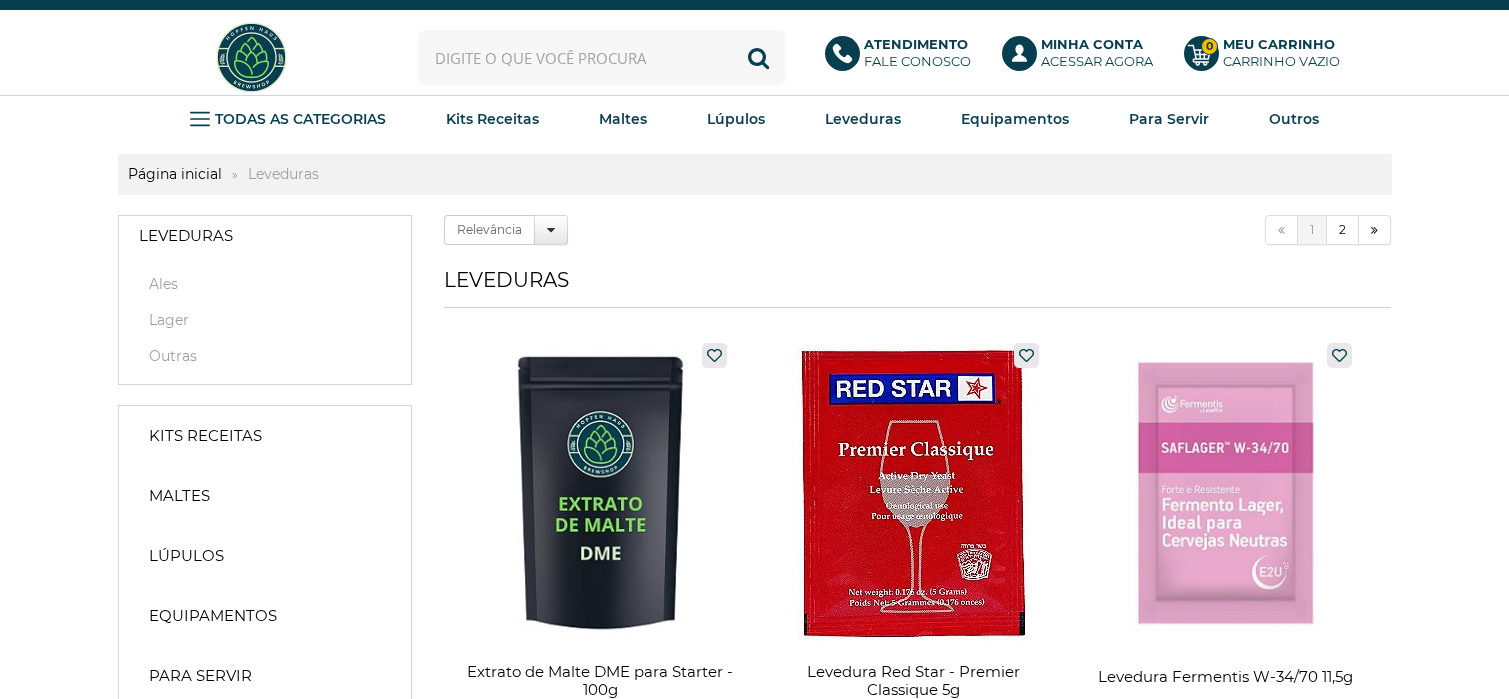 scroll, scrollTop: 0, scrollLeft: 0, axis: both 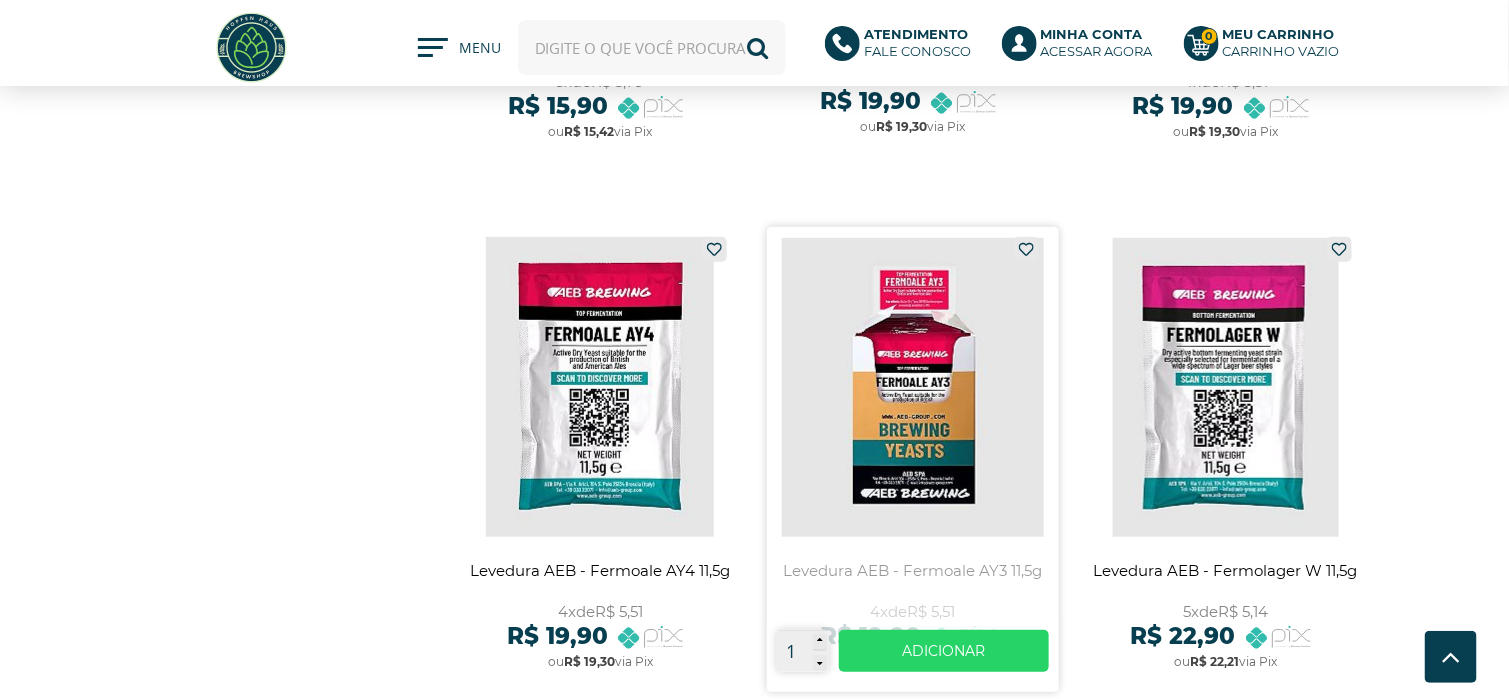 click at bounding box center [913, 459] 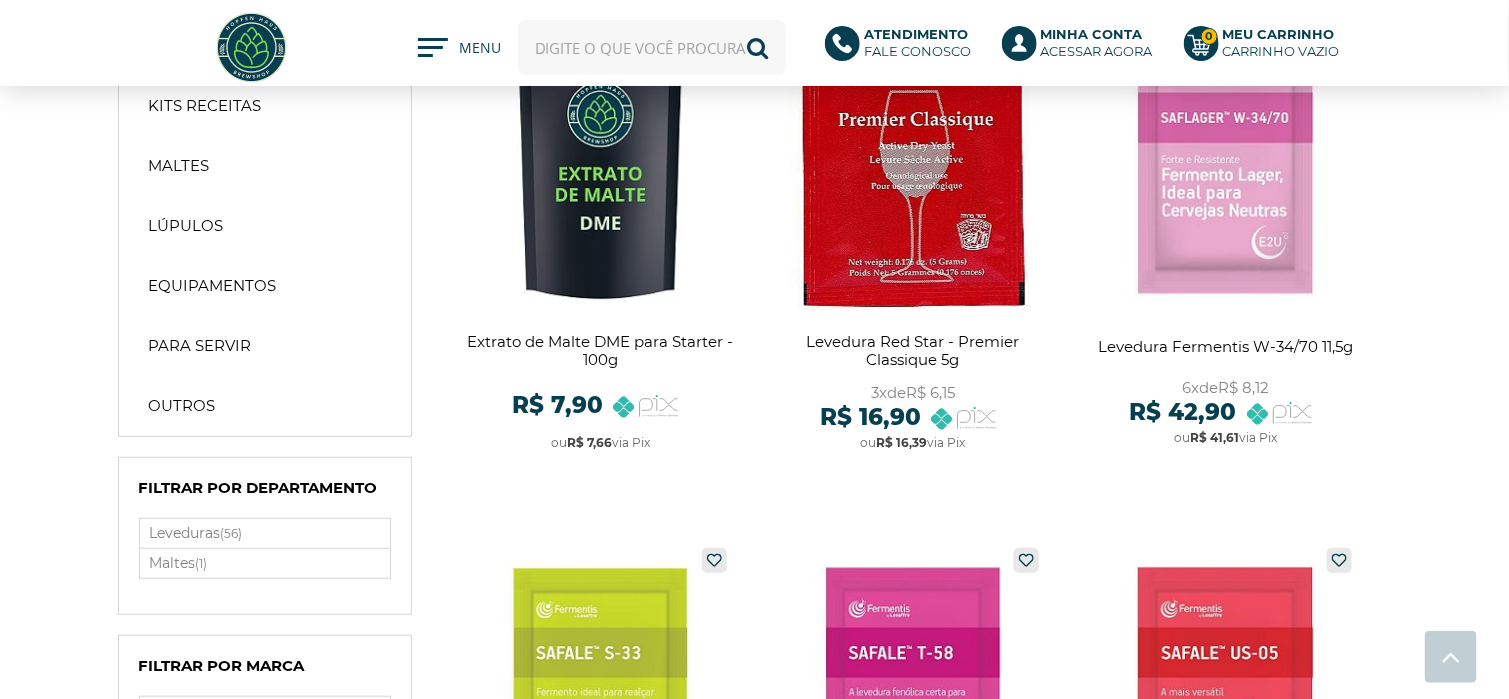 scroll, scrollTop: 200, scrollLeft: 0, axis: vertical 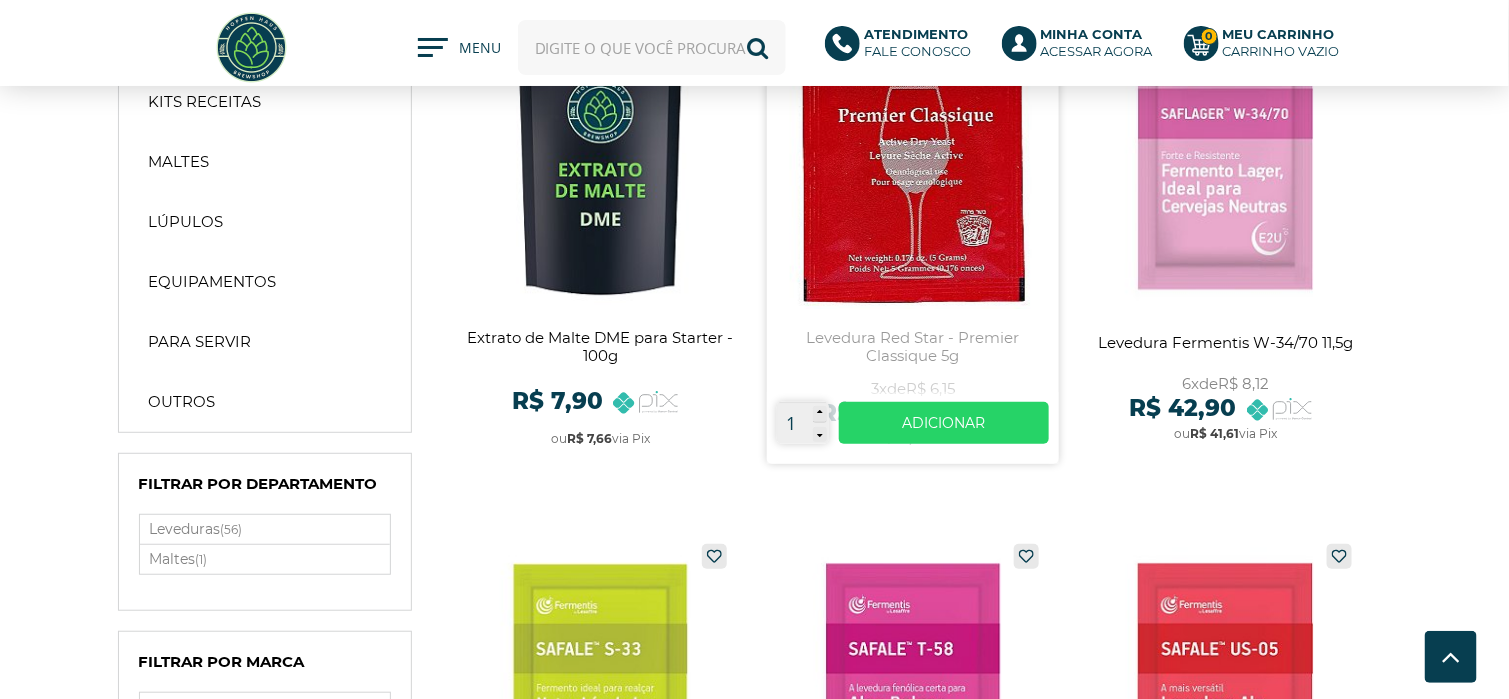 click at bounding box center [913, 231] 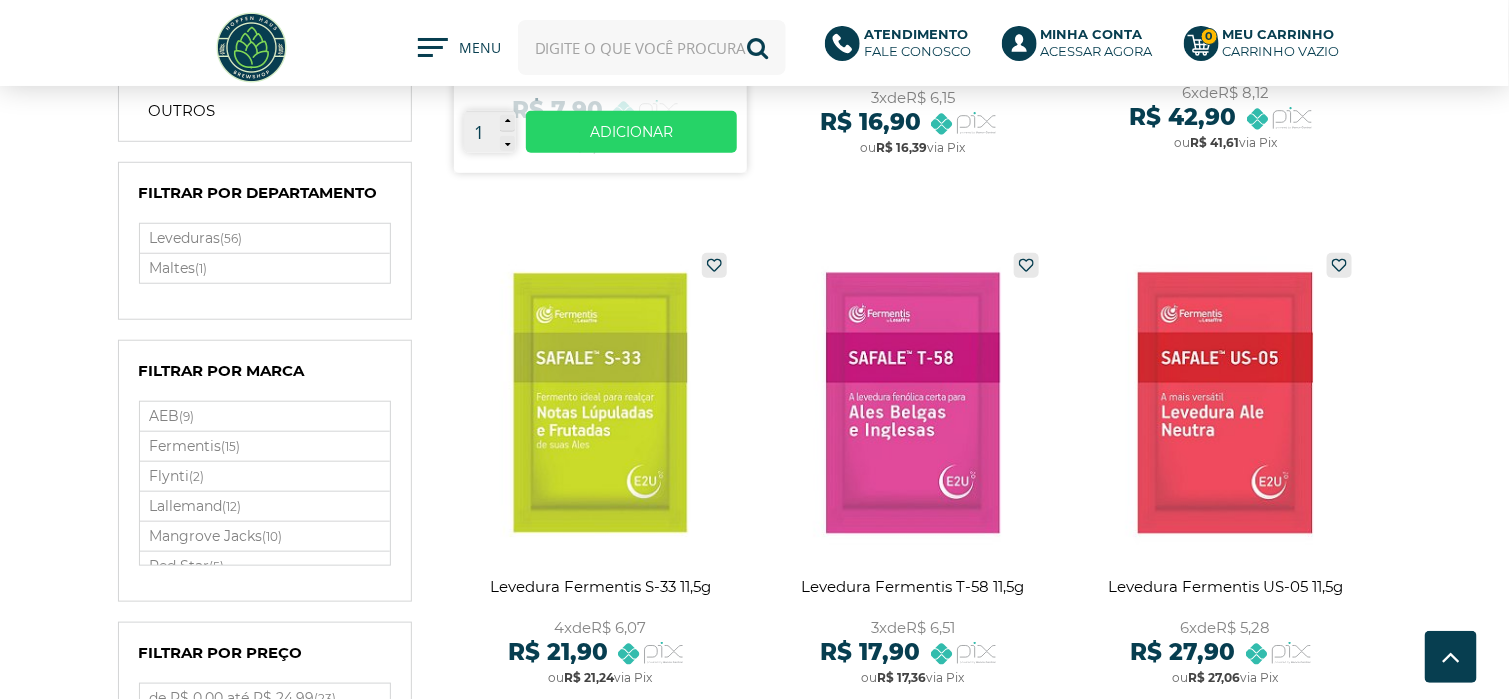 scroll, scrollTop: 500, scrollLeft: 0, axis: vertical 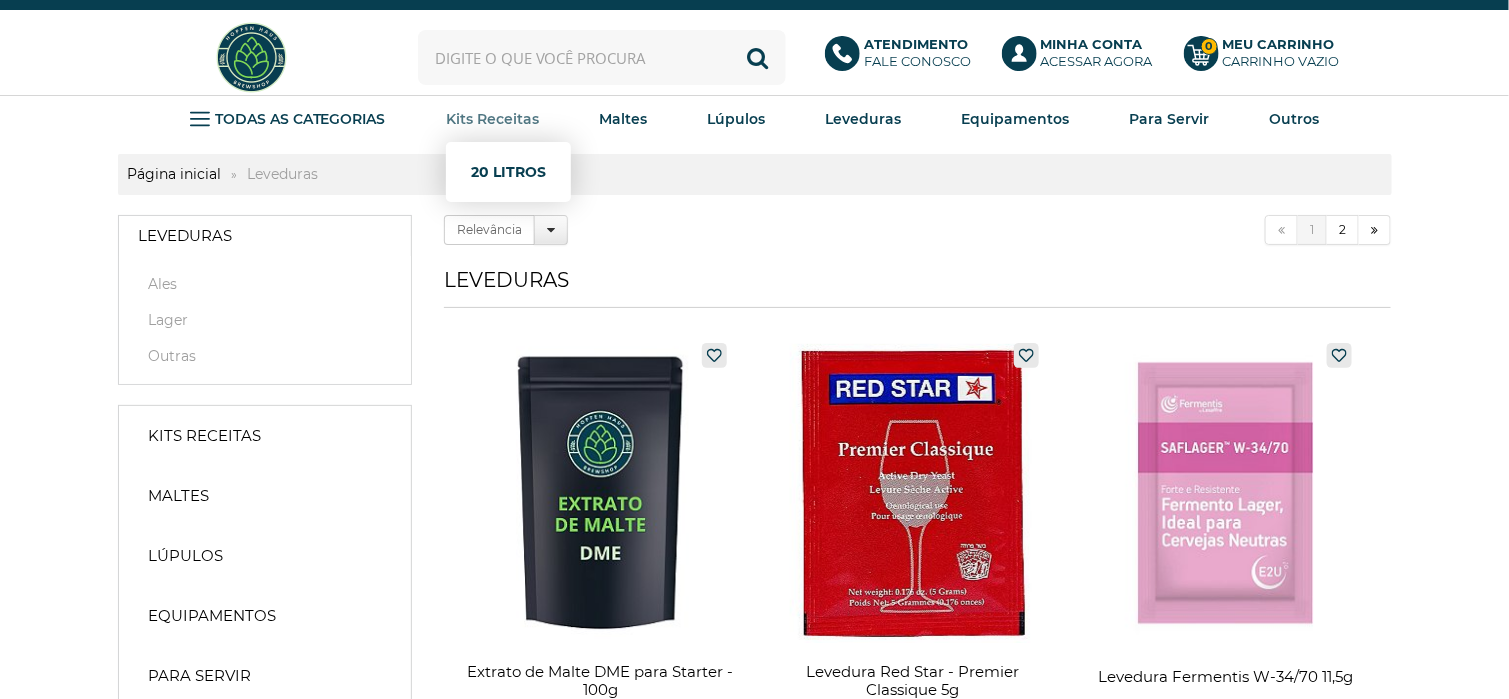 click on "20 Litros" at bounding box center (508, 172) 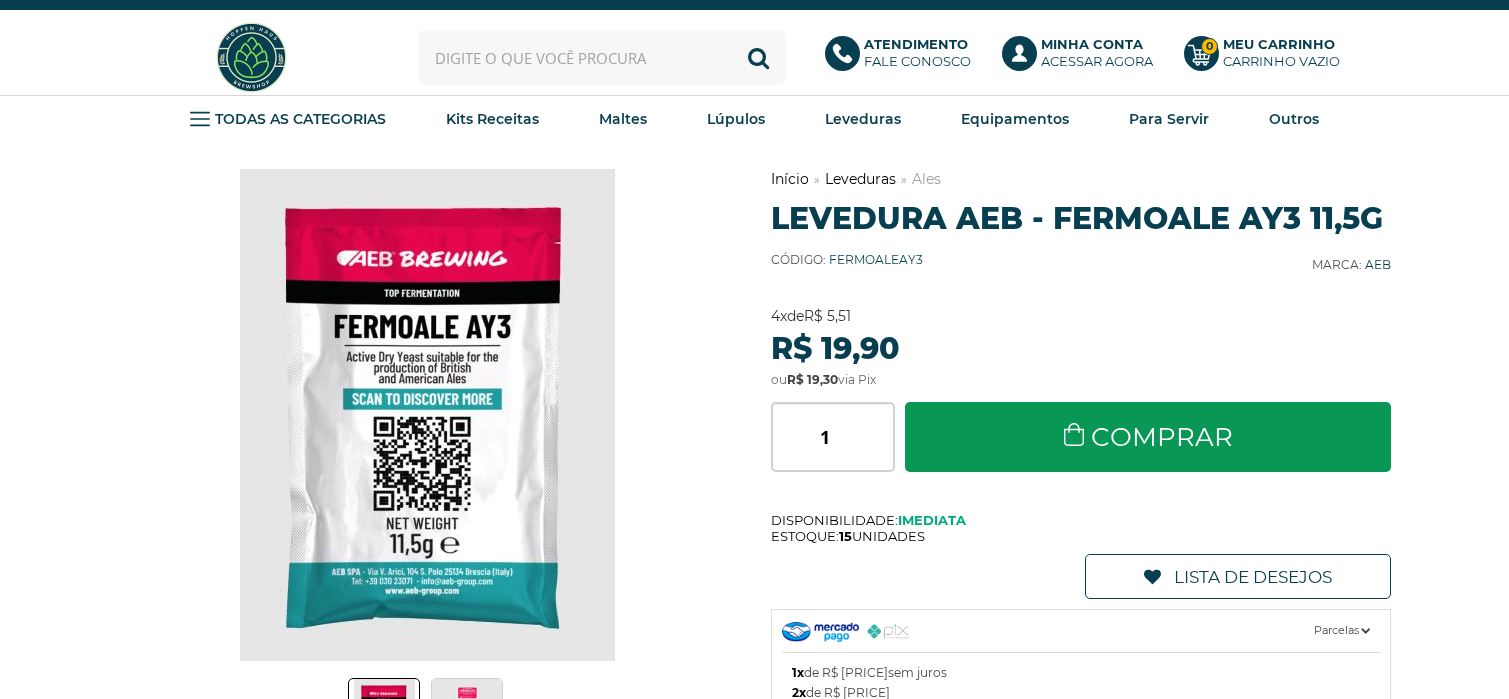 scroll, scrollTop: 0, scrollLeft: 0, axis: both 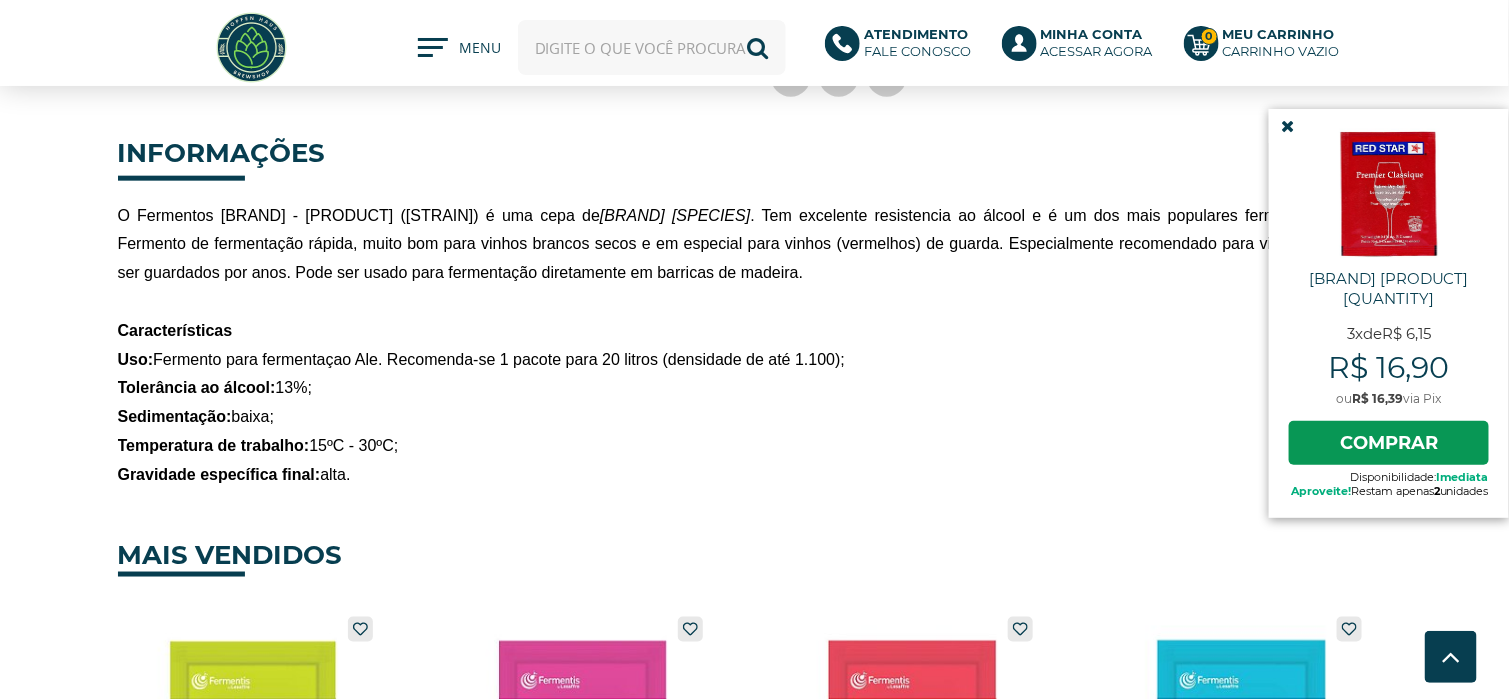 click at bounding box center (1287, 126) 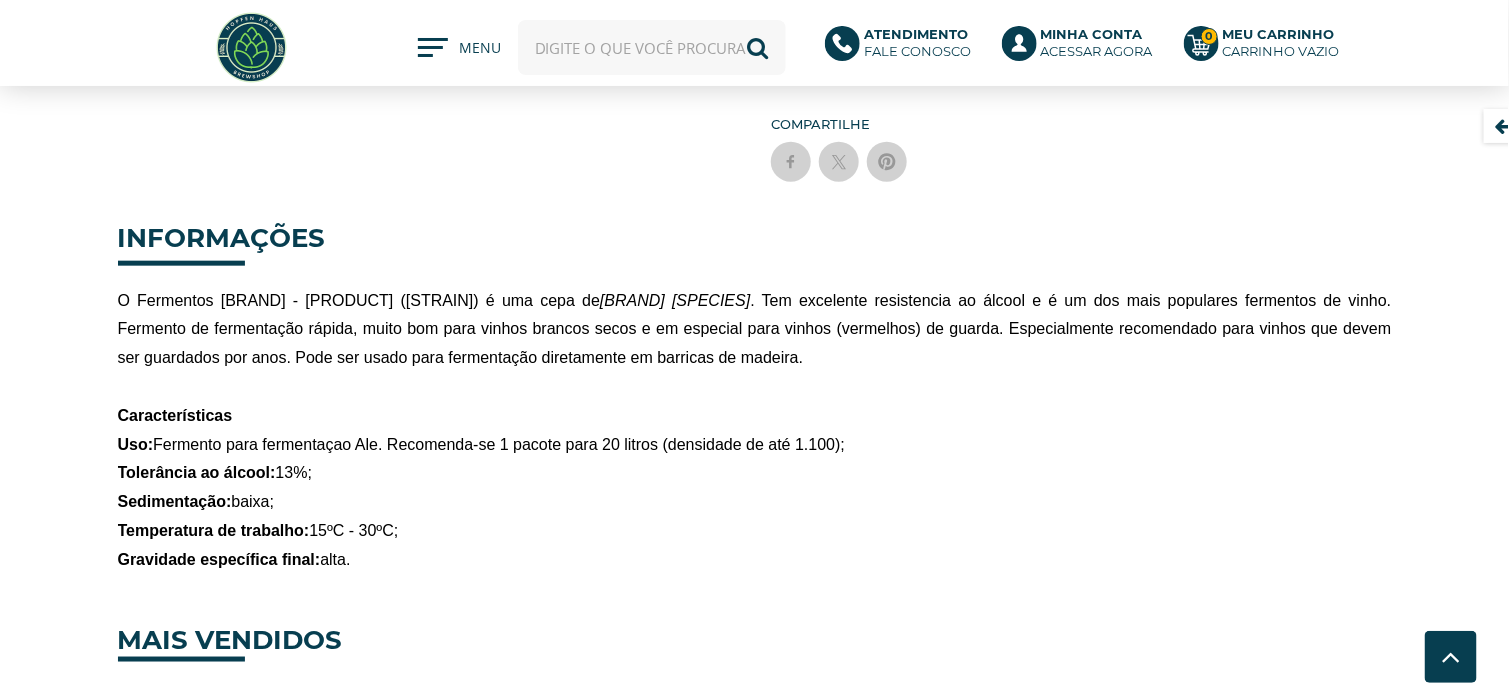 scroll, scrollTop: 700, scrollLeft: 0, axis: vertical 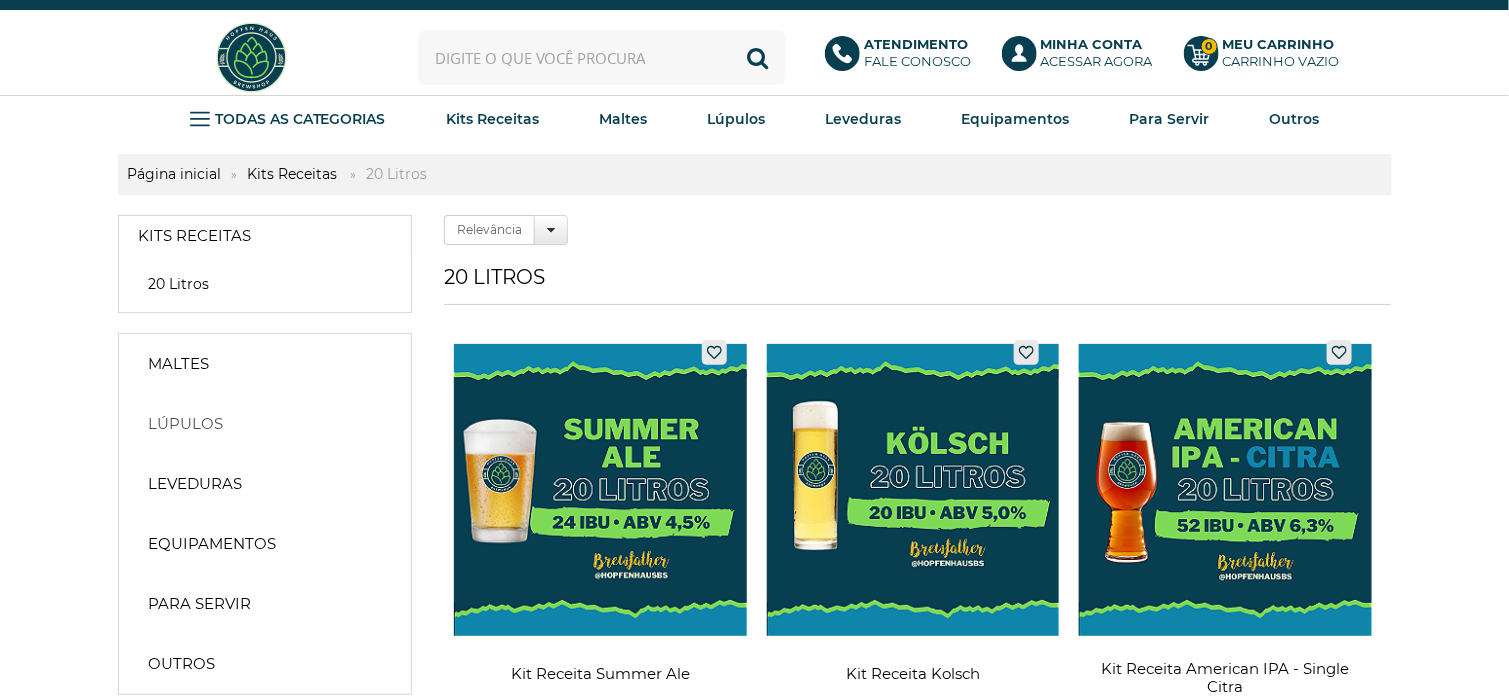 click on "Lúpulos" at bounding box center (186, 424) 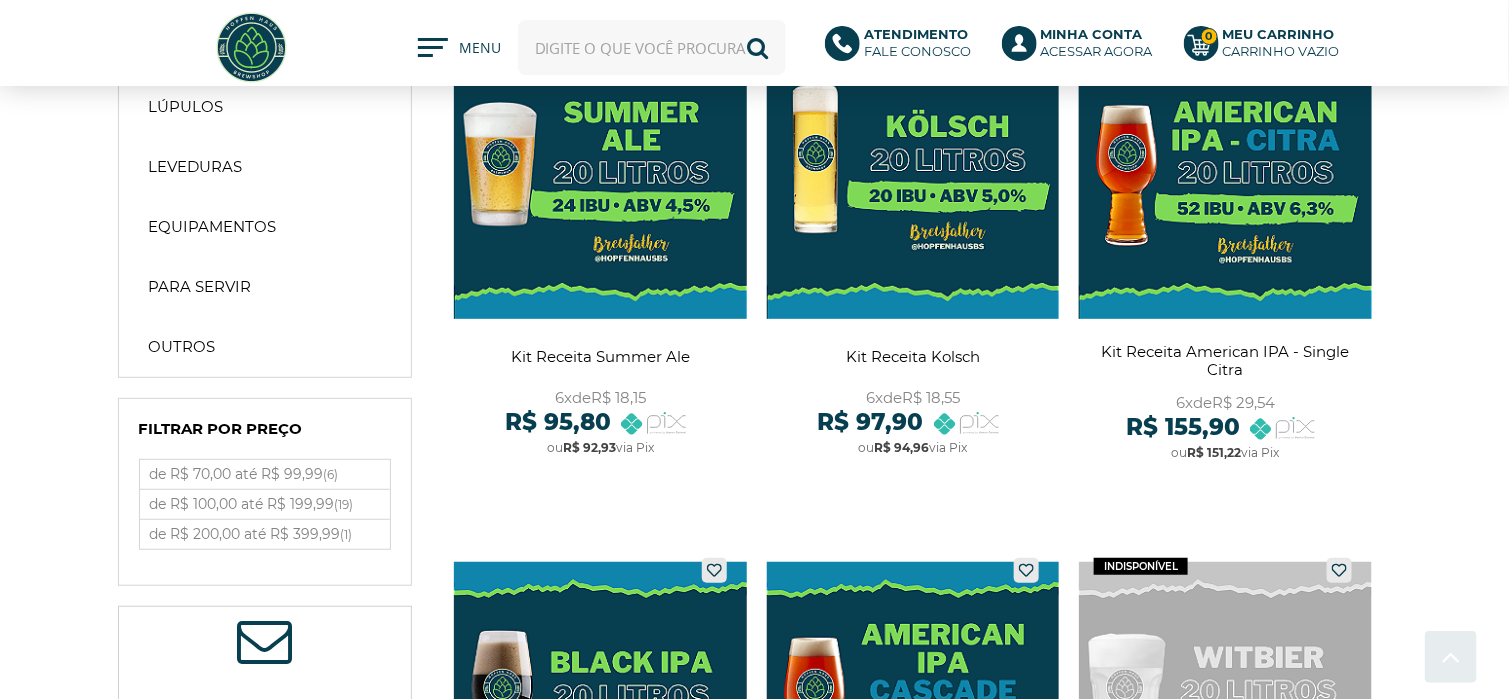 scroll, scrollTop: 200, scrollLeft: 0, axis: vertical 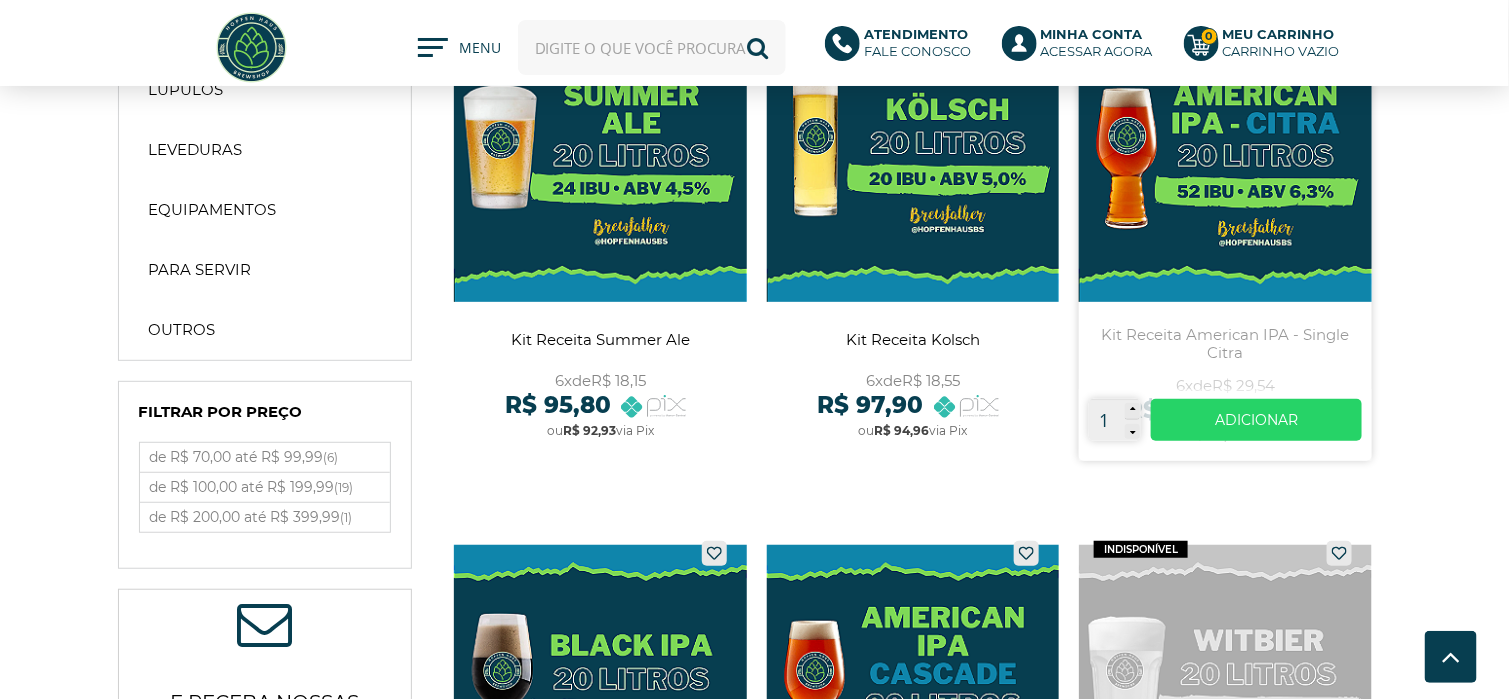click at bounding box center [1225, 228] 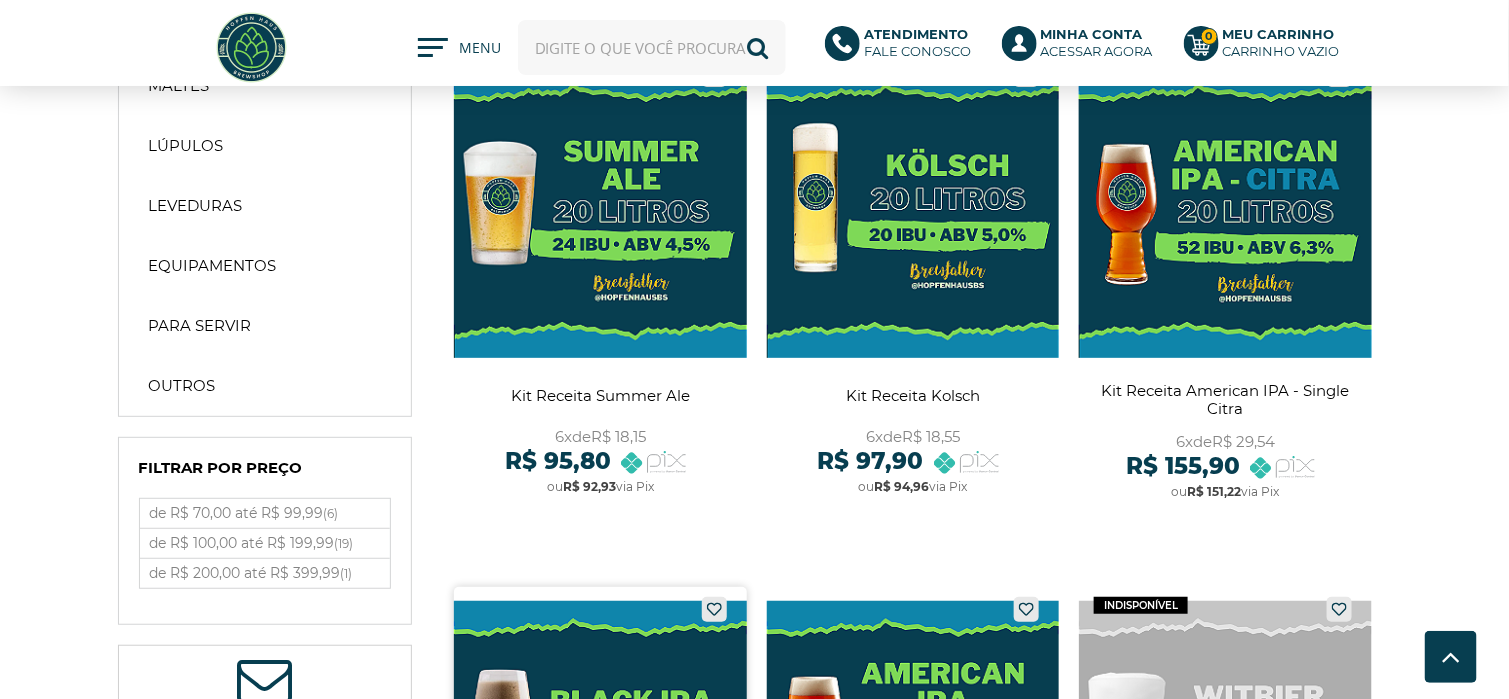 scroll, scrollTop: 100, scrollLeft: 0, axis: vertical 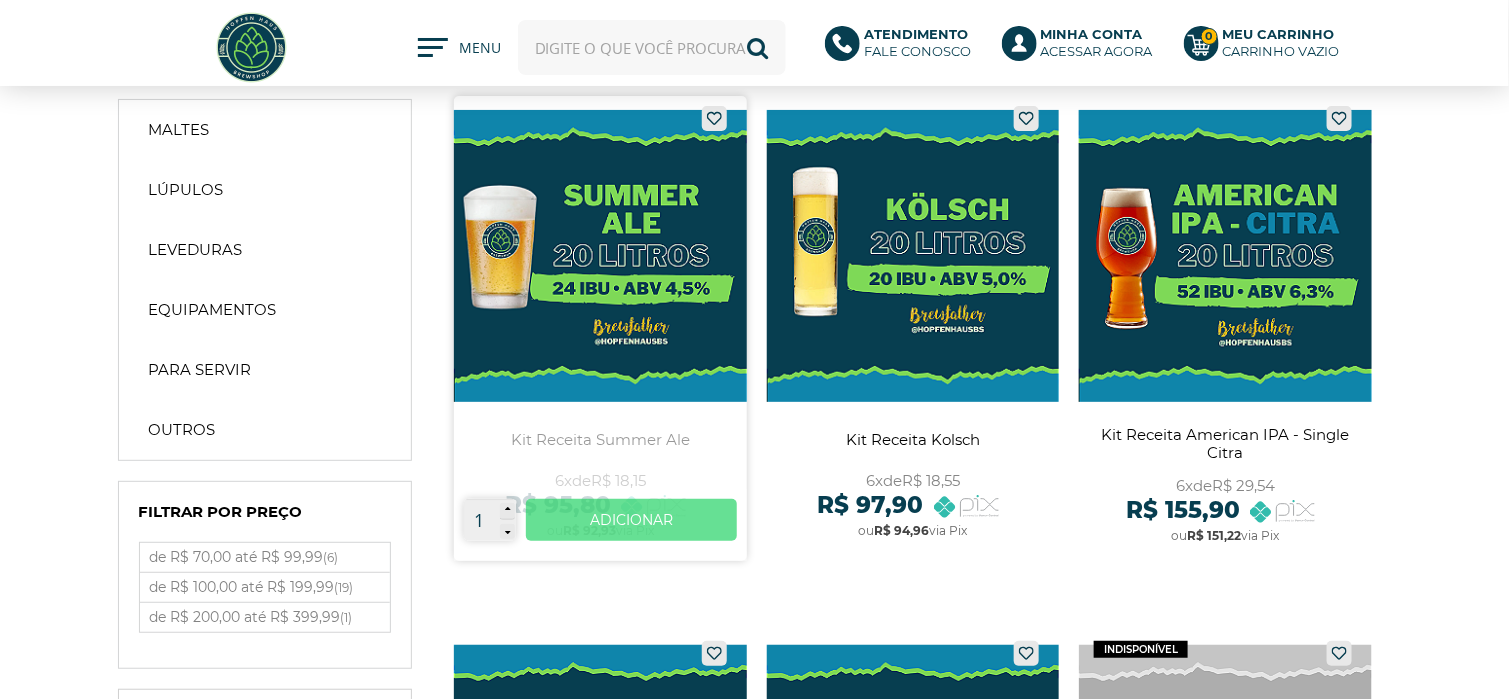 click on "Ver mais" at bounding box center (631, 520) 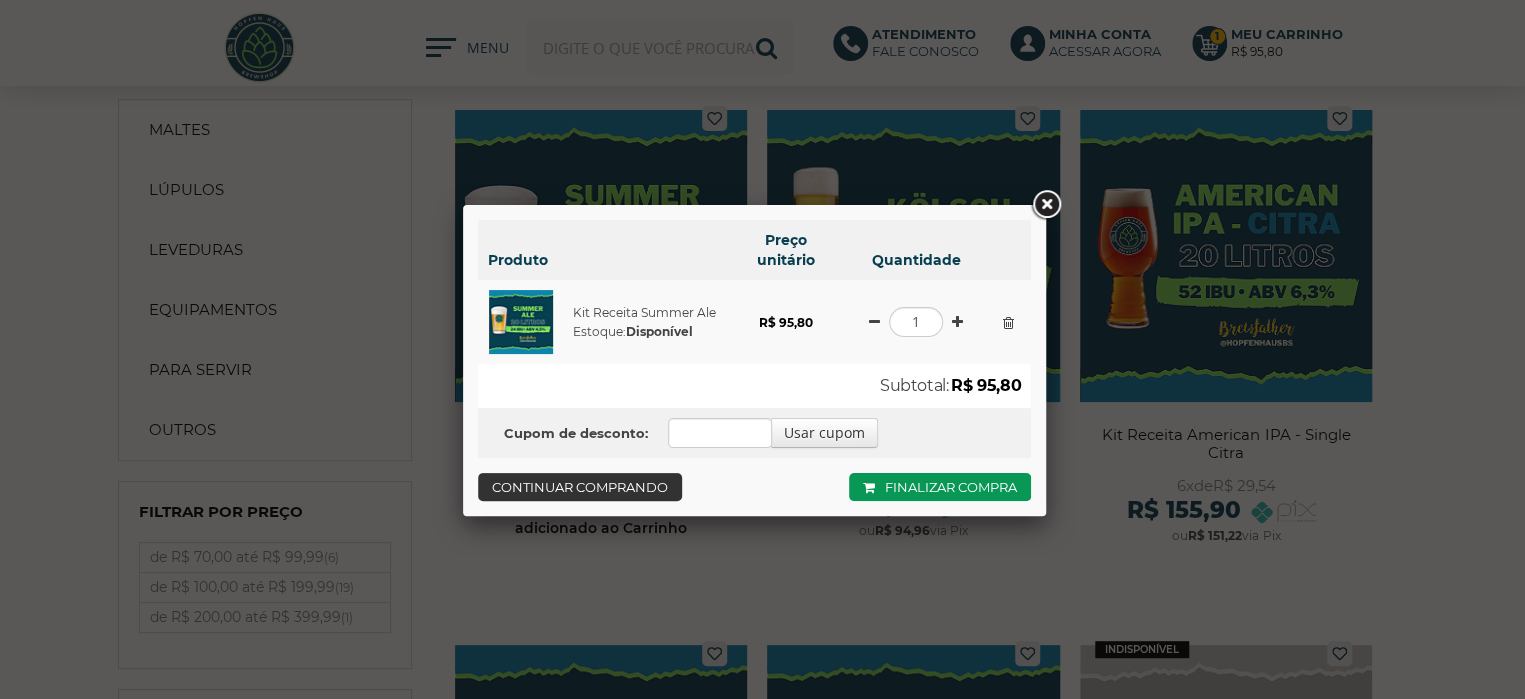 click on "Continuar comprando" at bounding box center (580, 487) 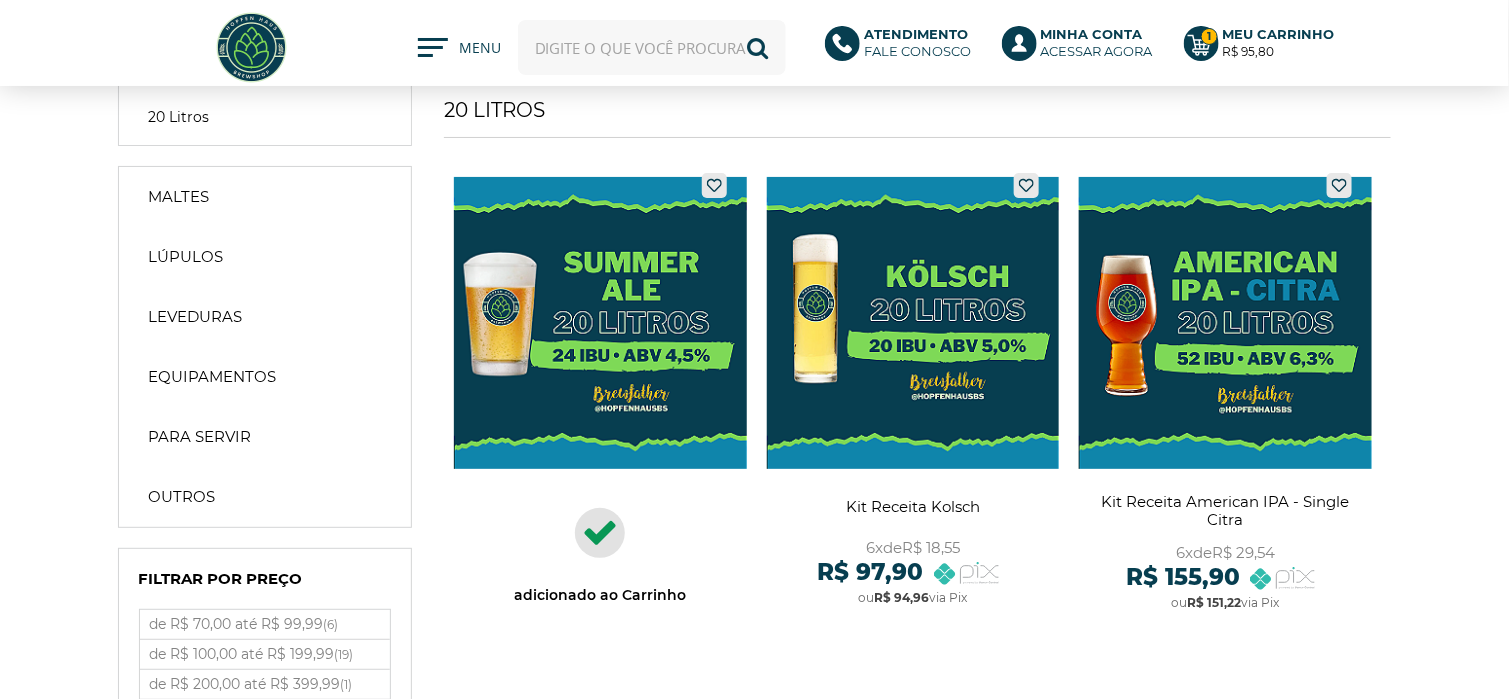 scroll, scrollTop: 0, scrollLeft: 0, axis: both 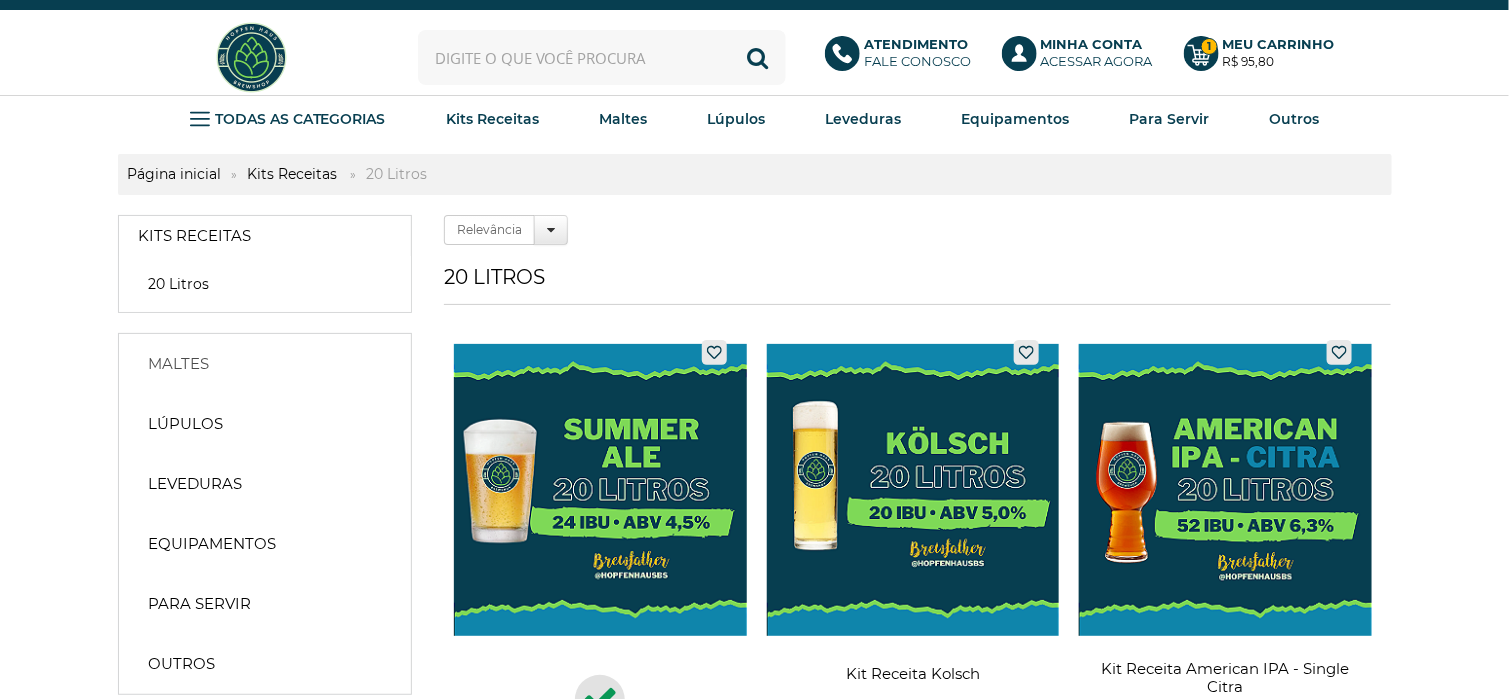 click on "Maltes" at bounding box center (179, 364) 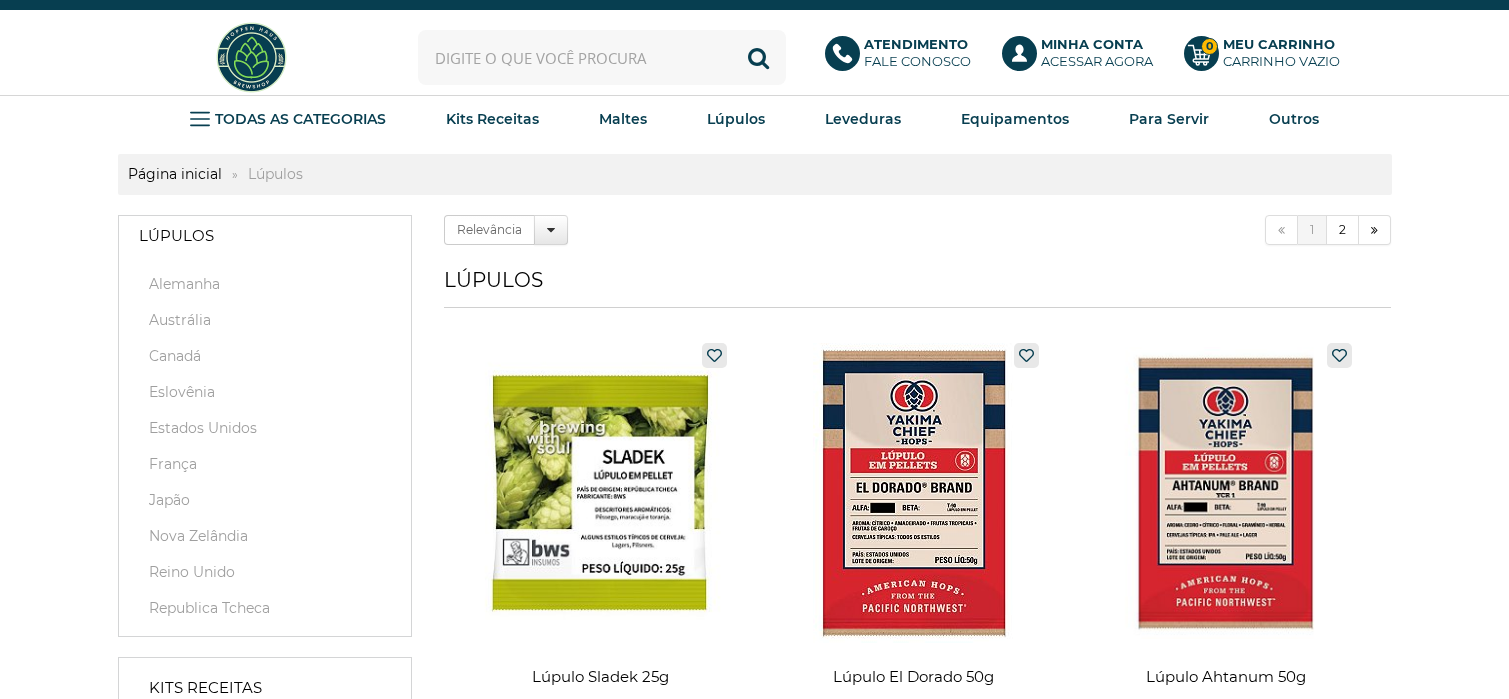 scroll, scrollTop: 0, scrollLeft: 0, axis: both 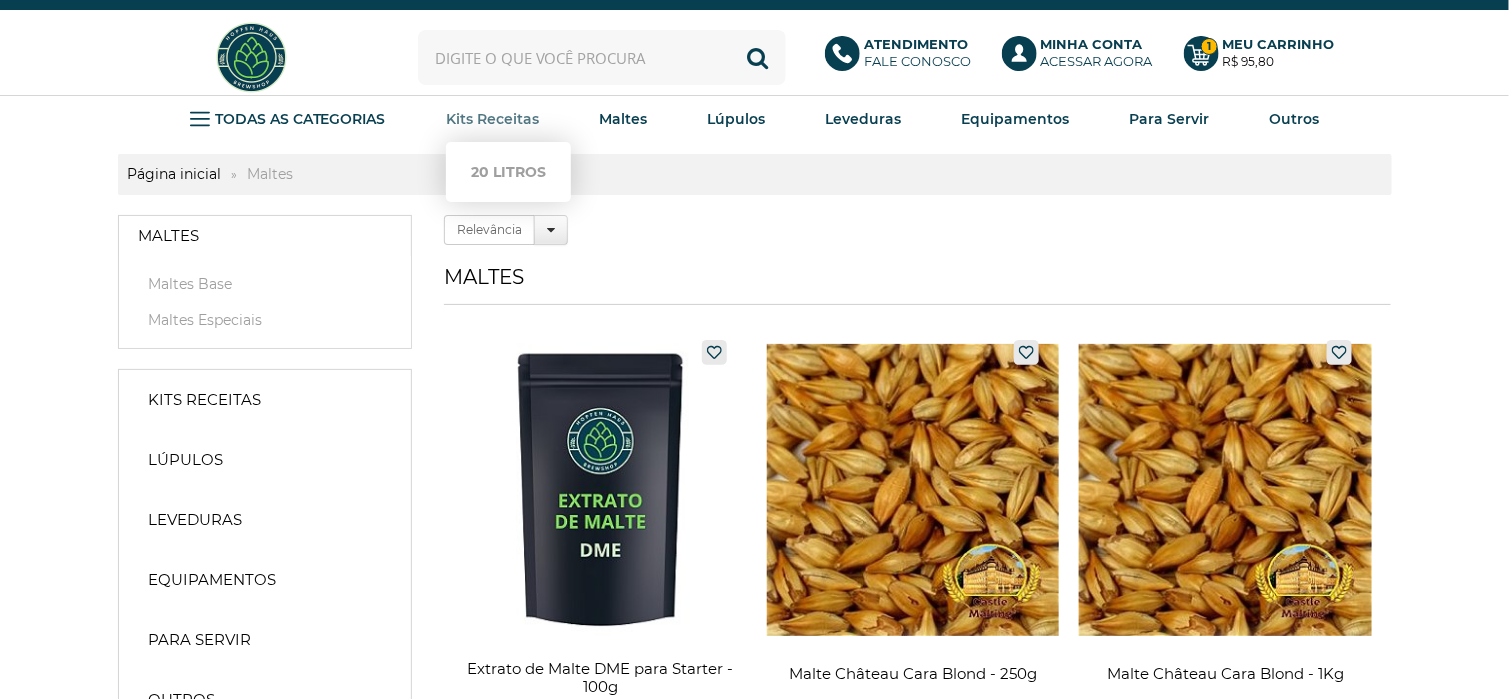 click on "Kits Receitas" at bounding box center (492, 119) 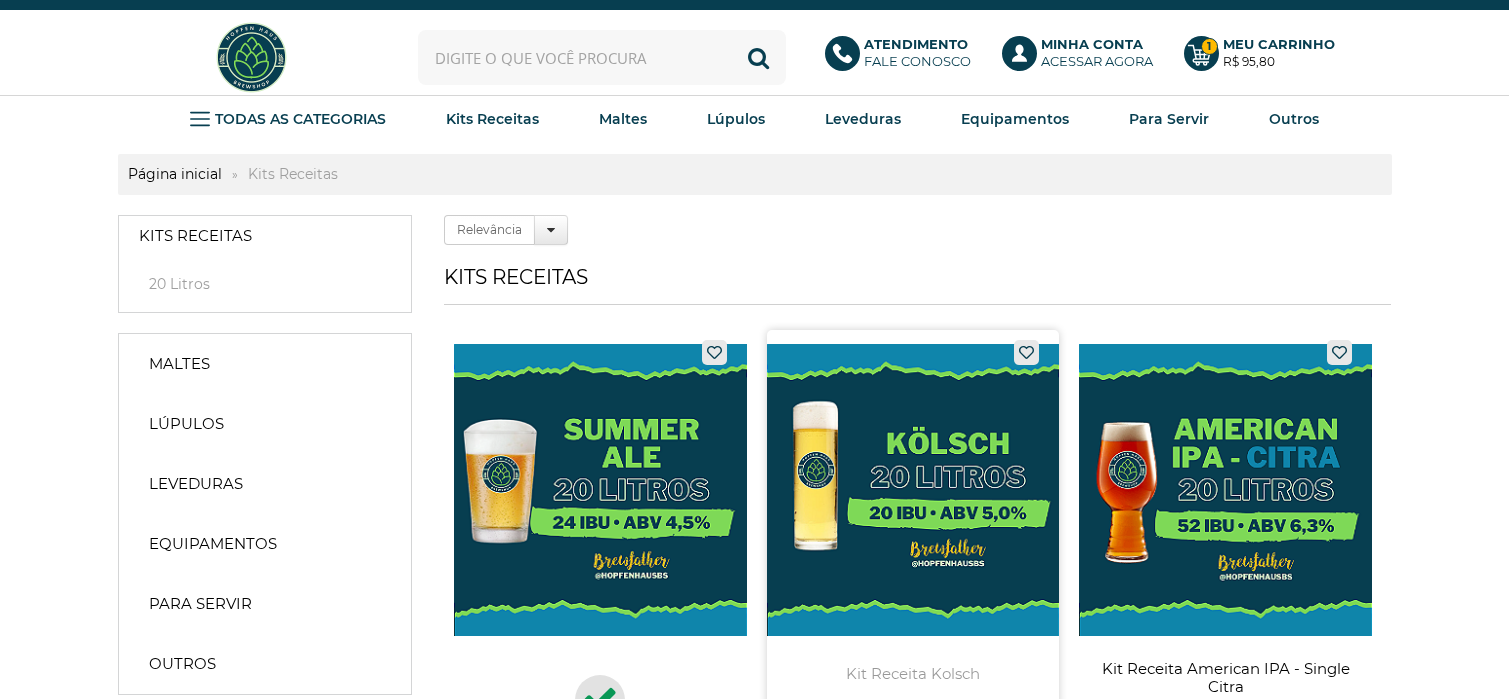 scroll, scrollTop: 0, scrollLeft: 0, axis: both 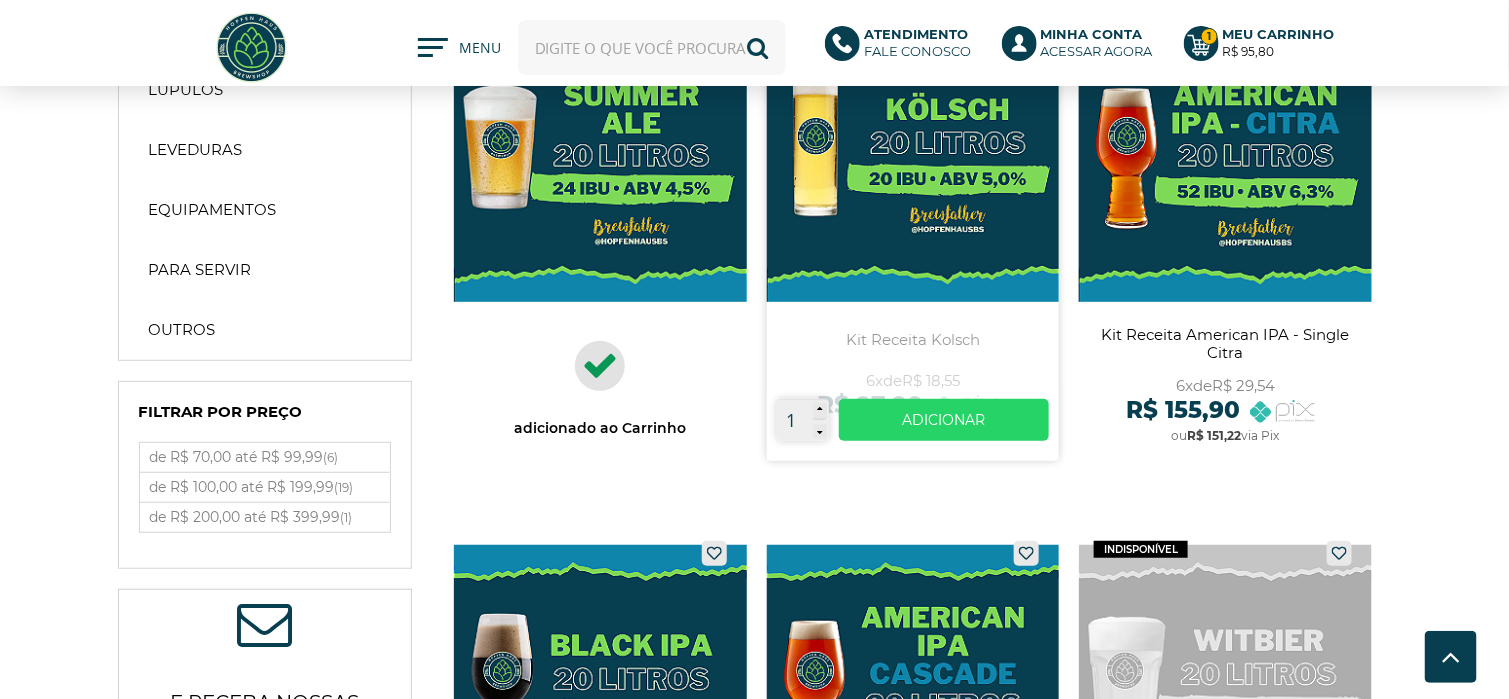 click at bounding box center (913, 228) 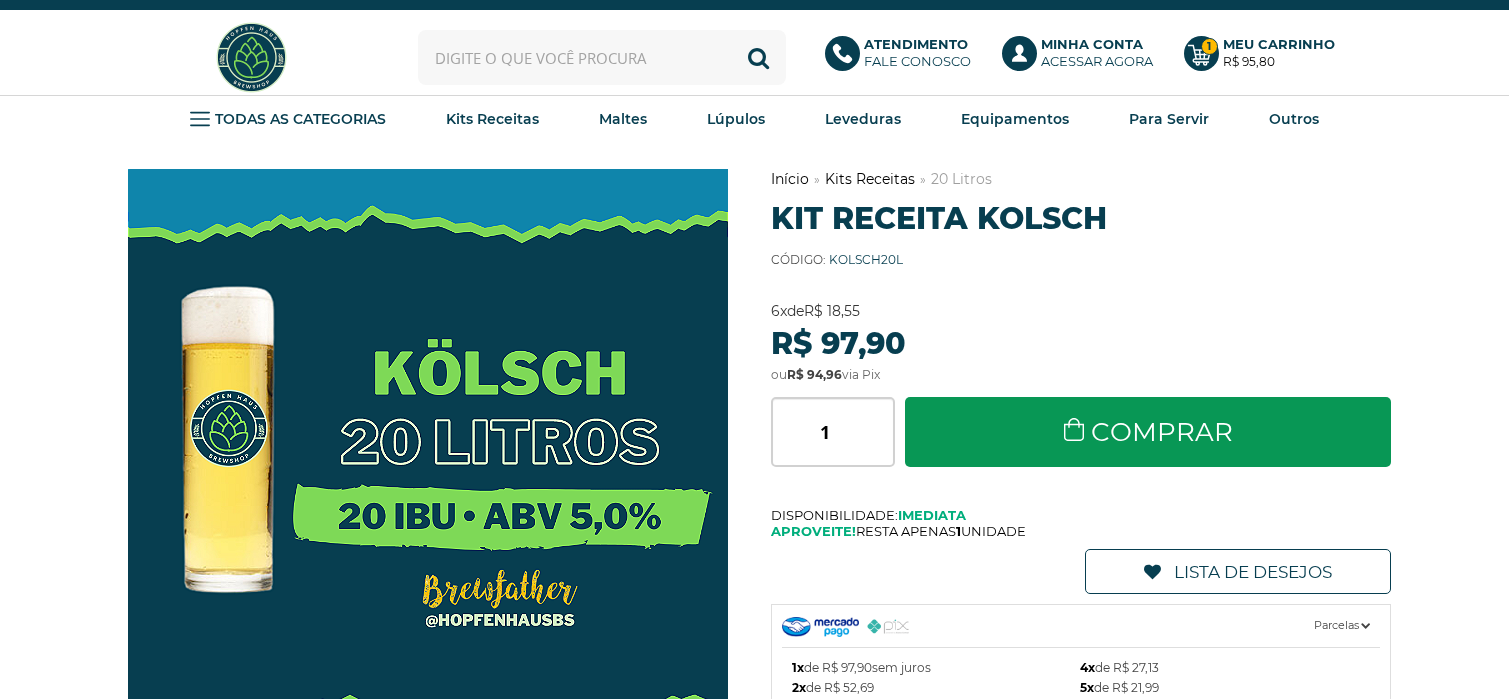 scroll, scrollTop: 100, scrollLeft: 0, axis: vertical 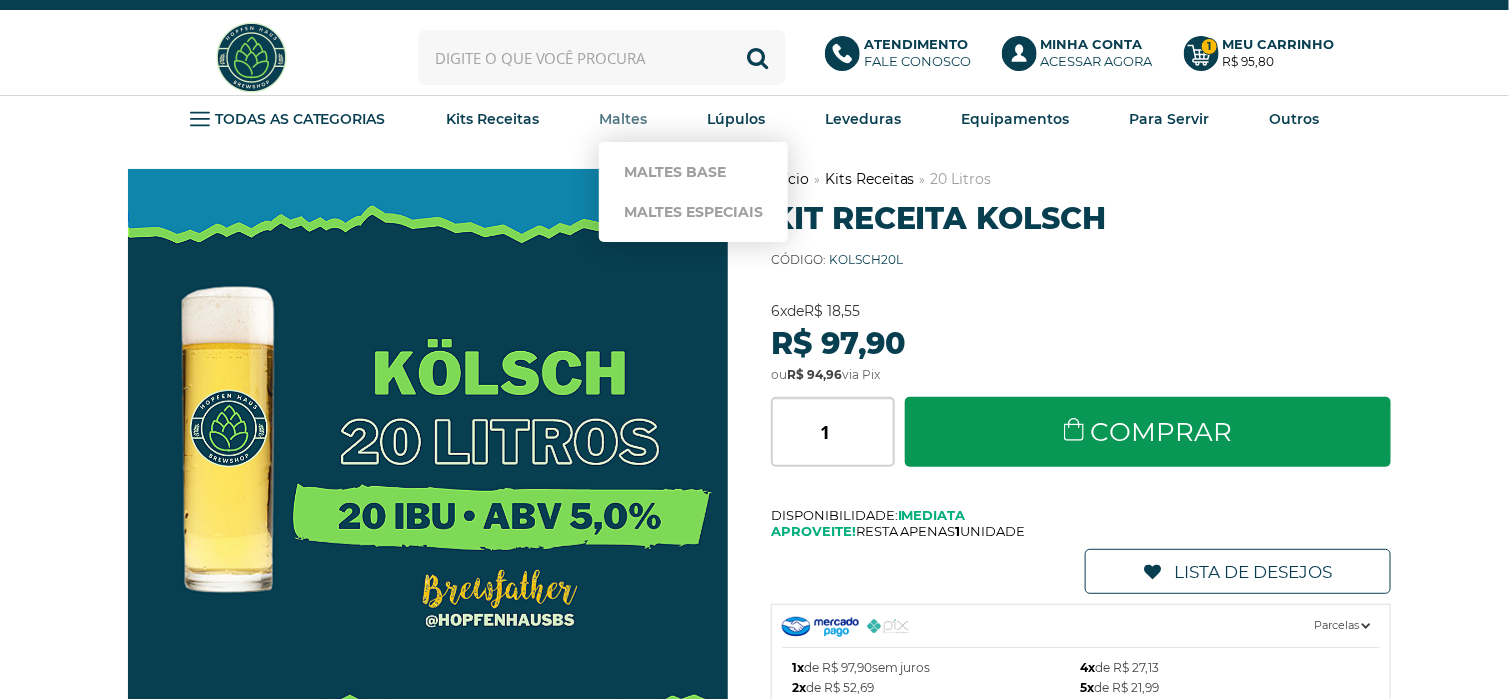 click on "Maltes" at bounding box center (623, 119) 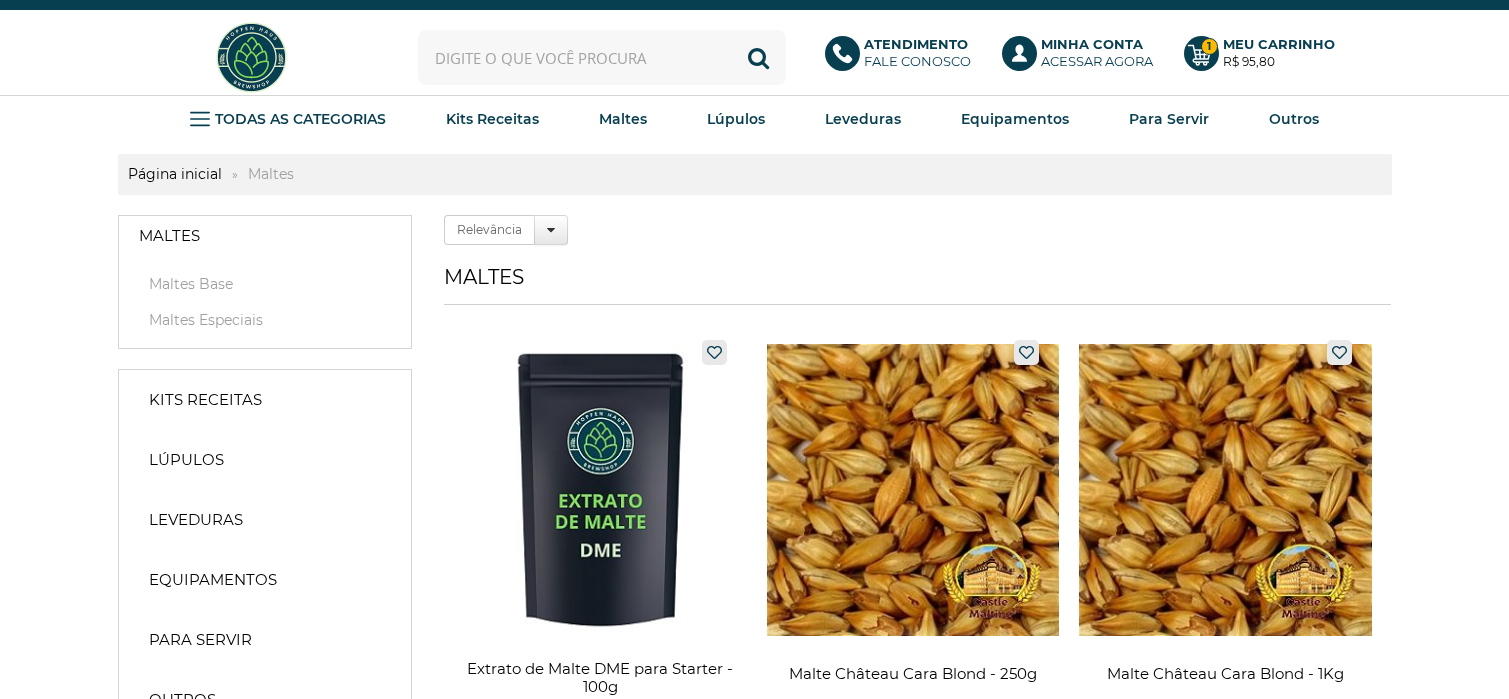 scroll, scrollTop: 0, scrollLeft: 0, axis: both 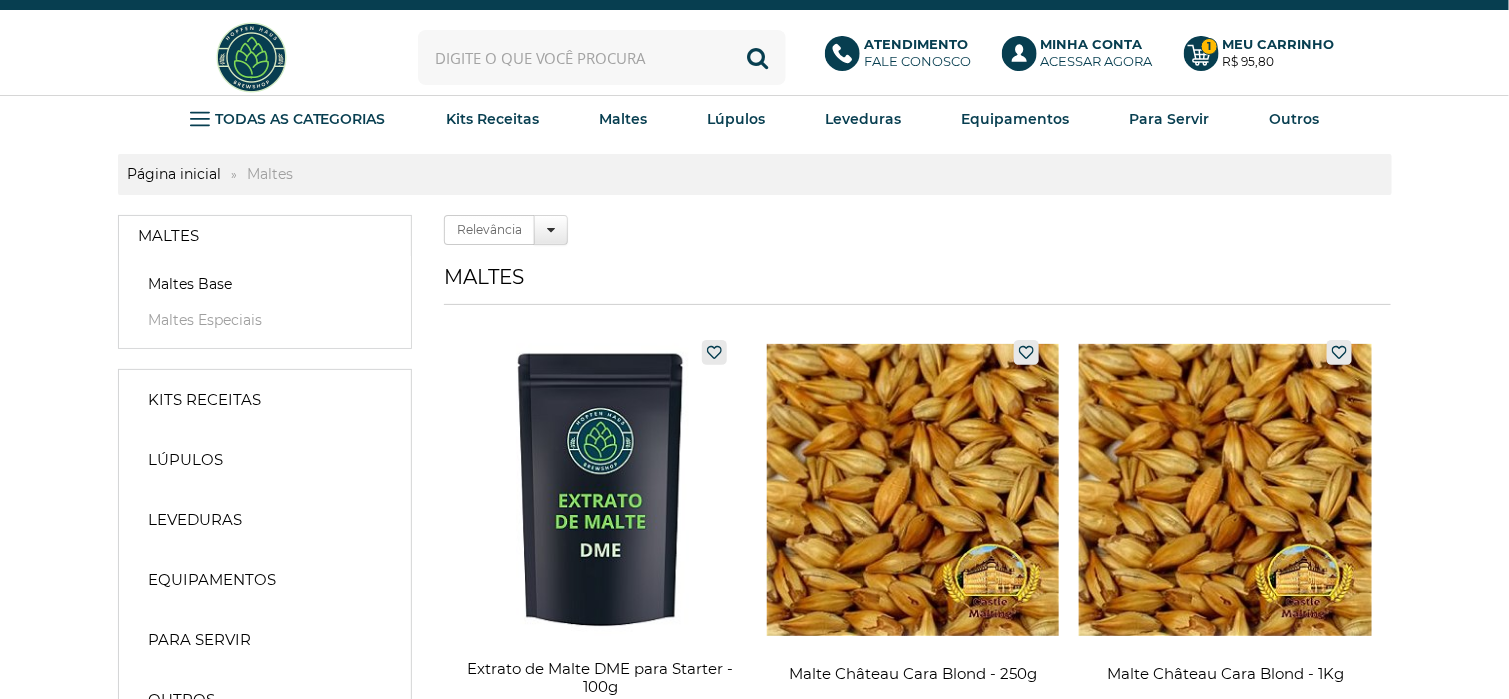 click on "Maltes Base" at bounding box center [265, 284] 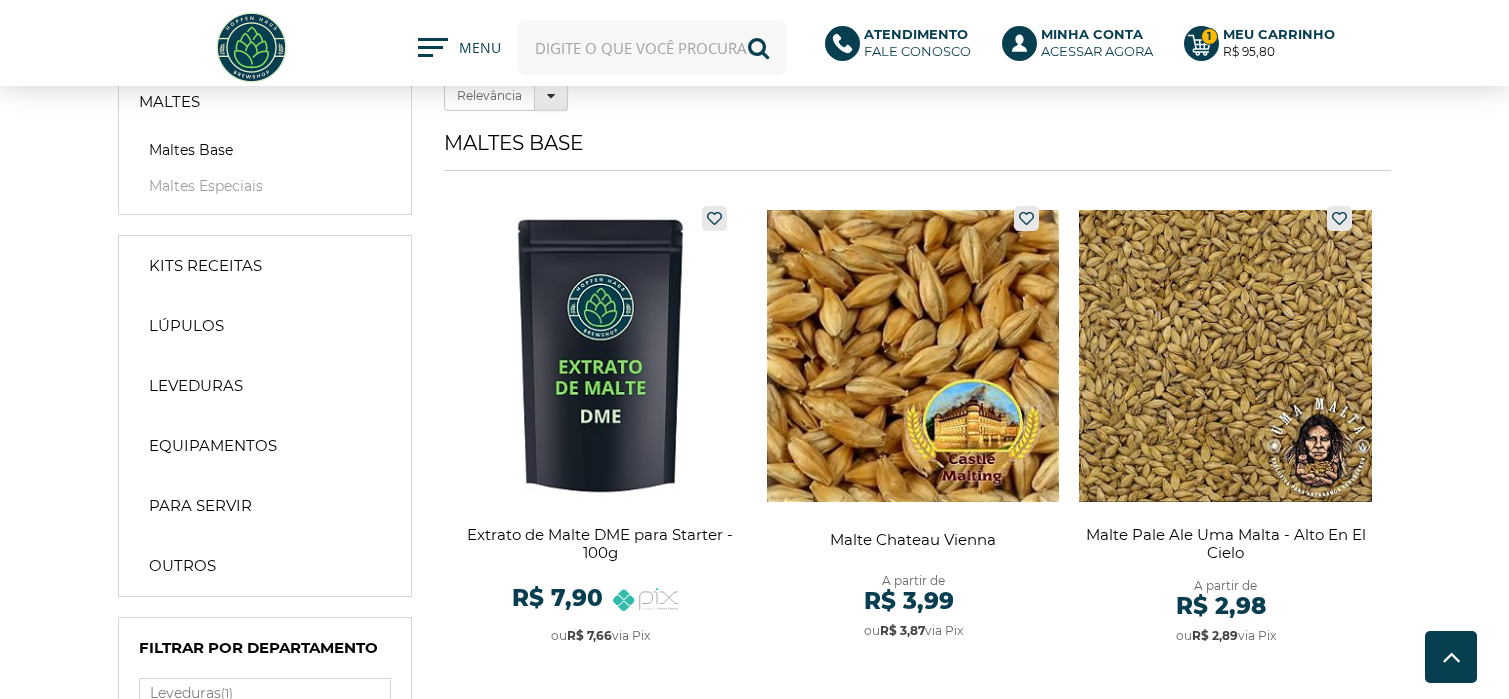 scroll, scrollTop: 300, scrollLeft: 0, axis: vertical 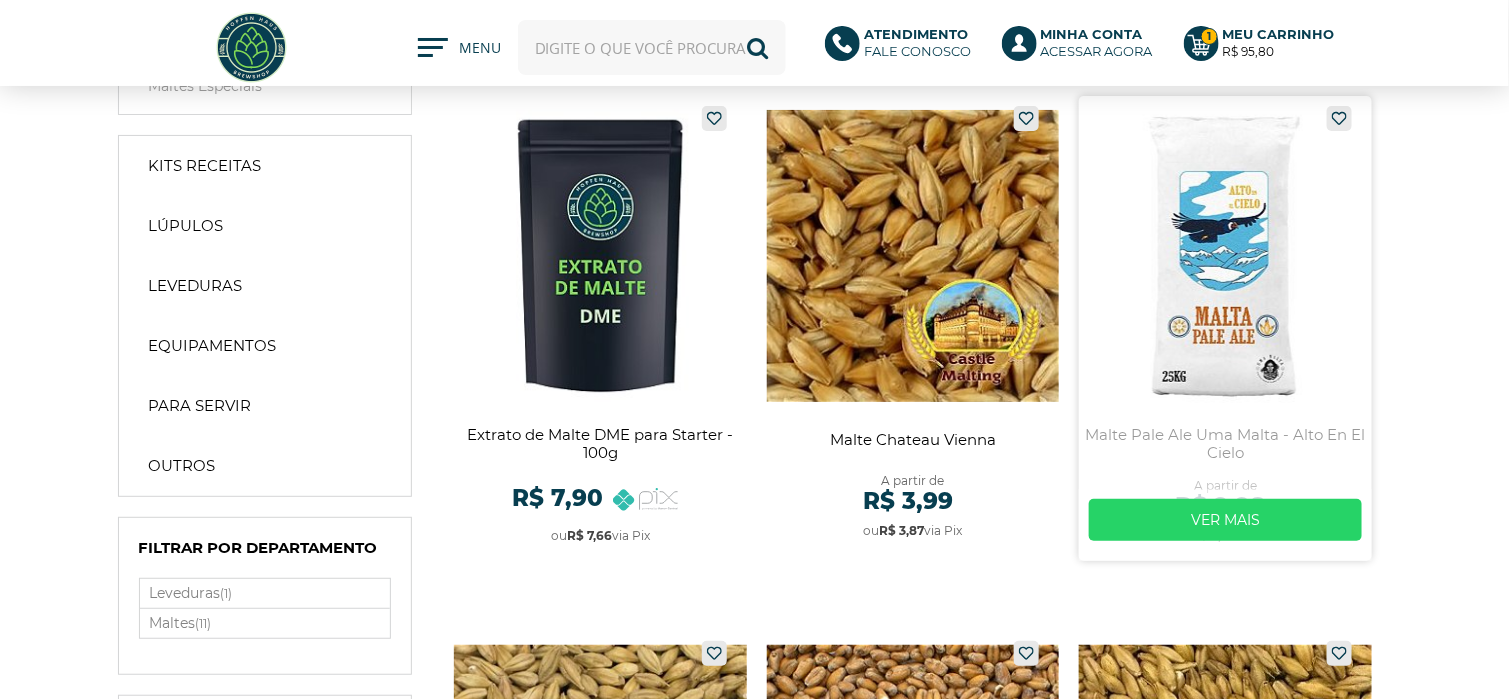 click at bounding box center [1225, 328] 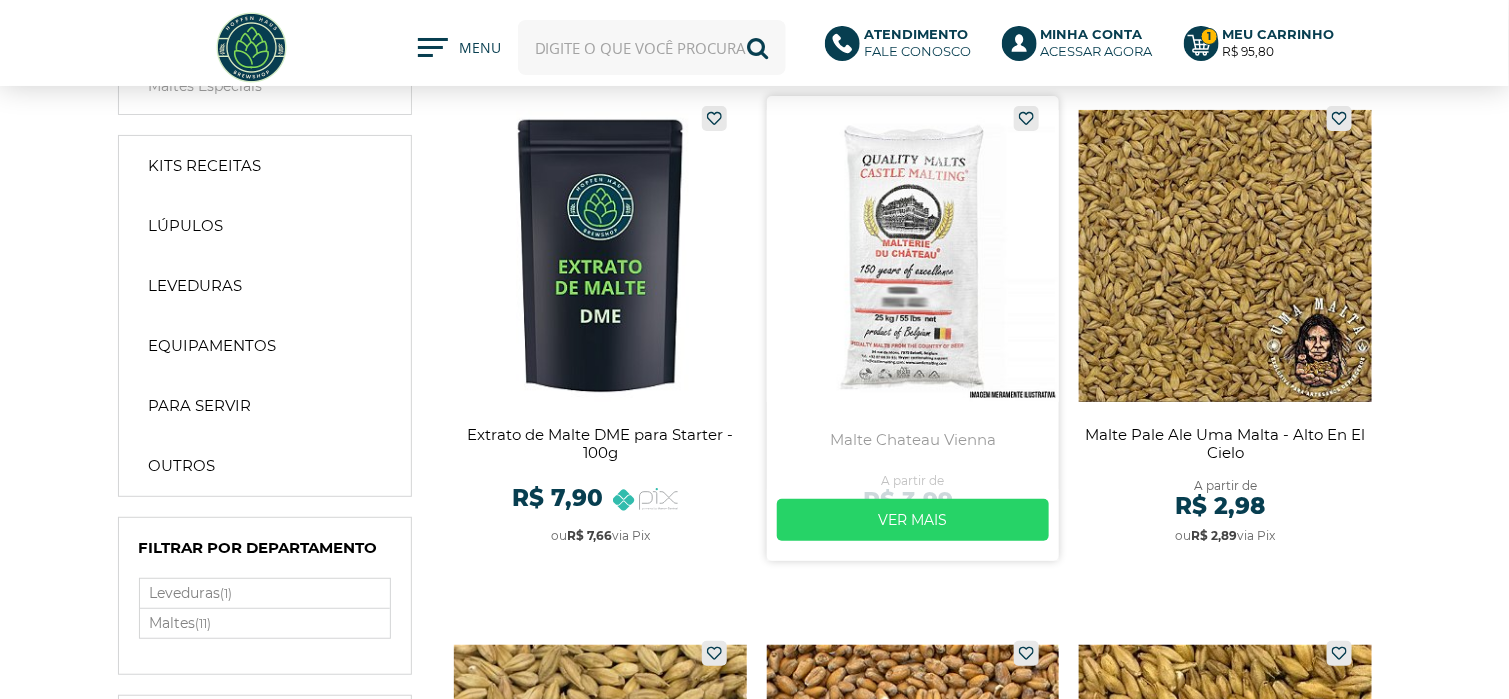 click at bounding box center (913, 328) 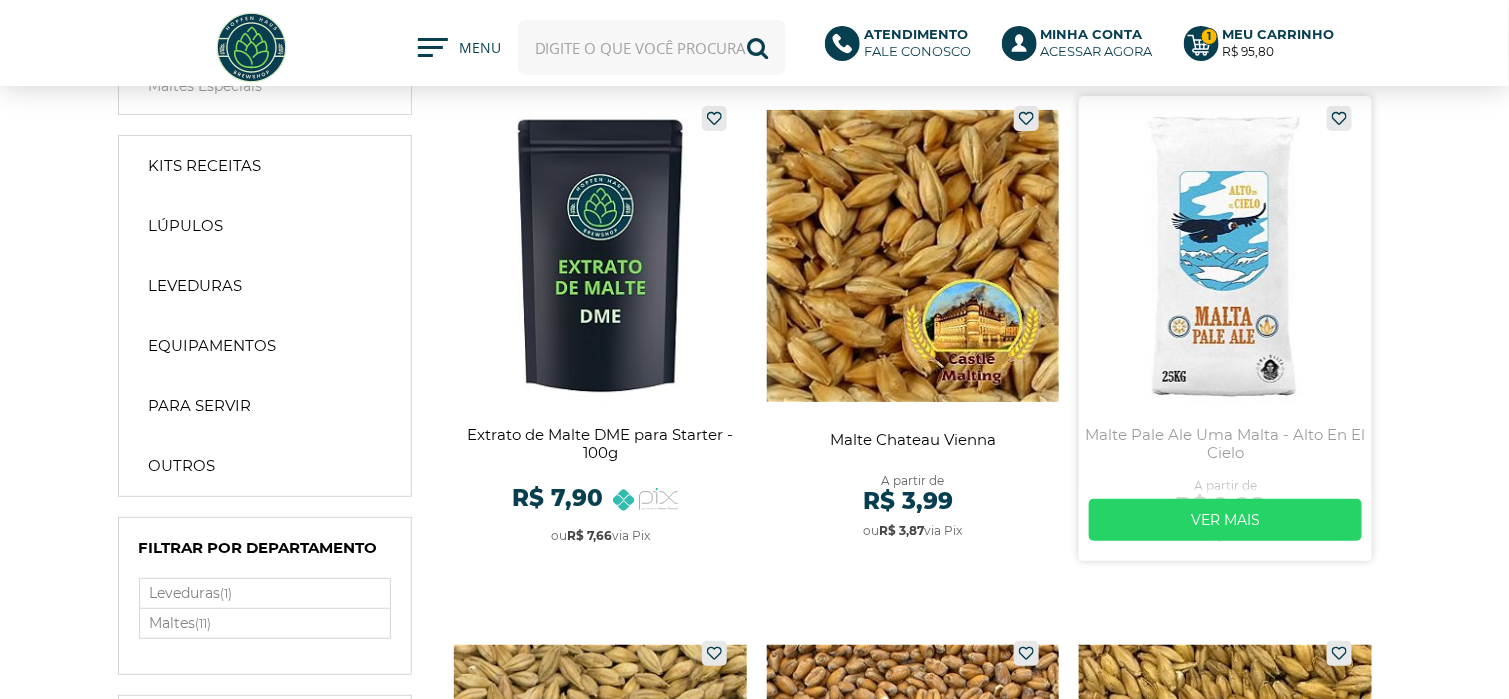 click at bounding box center (1225, 328) 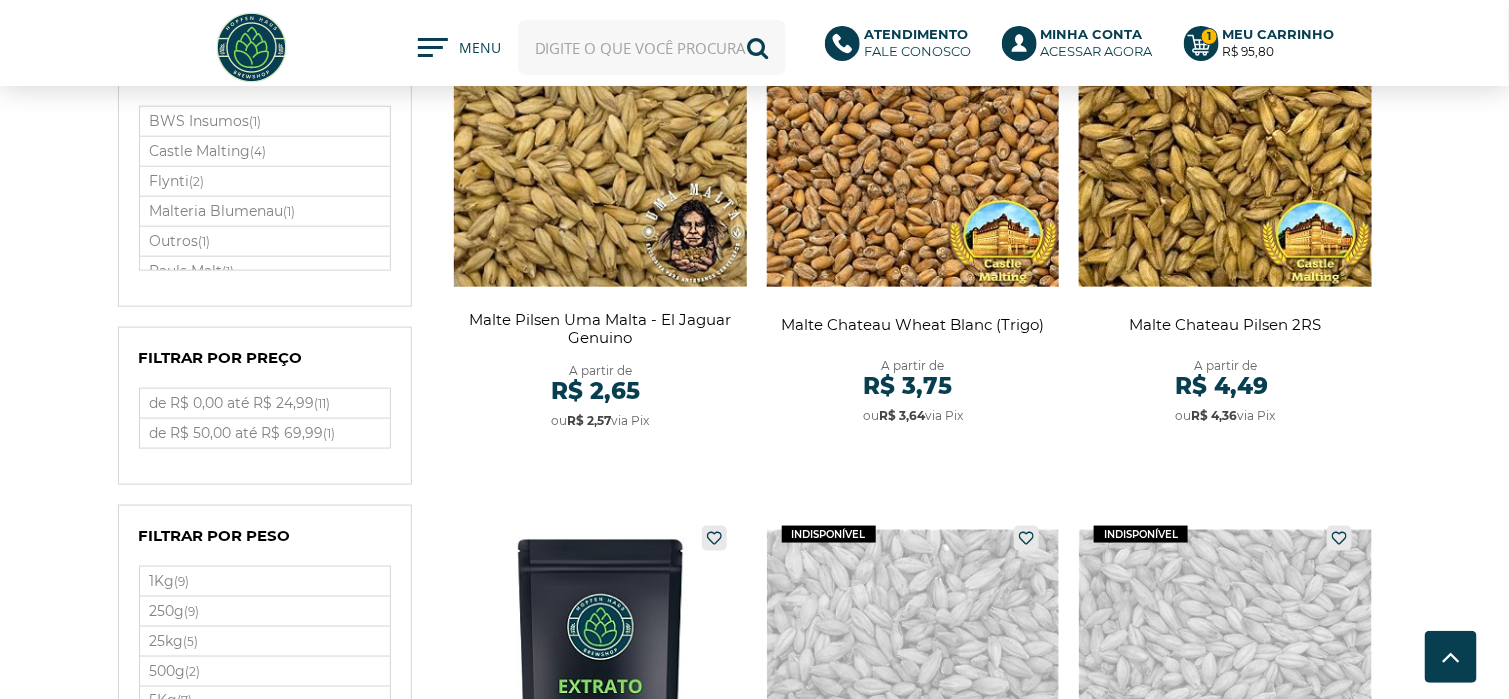 scroll, scrollTop: 800, scrollLeft: 0, axis: vertical 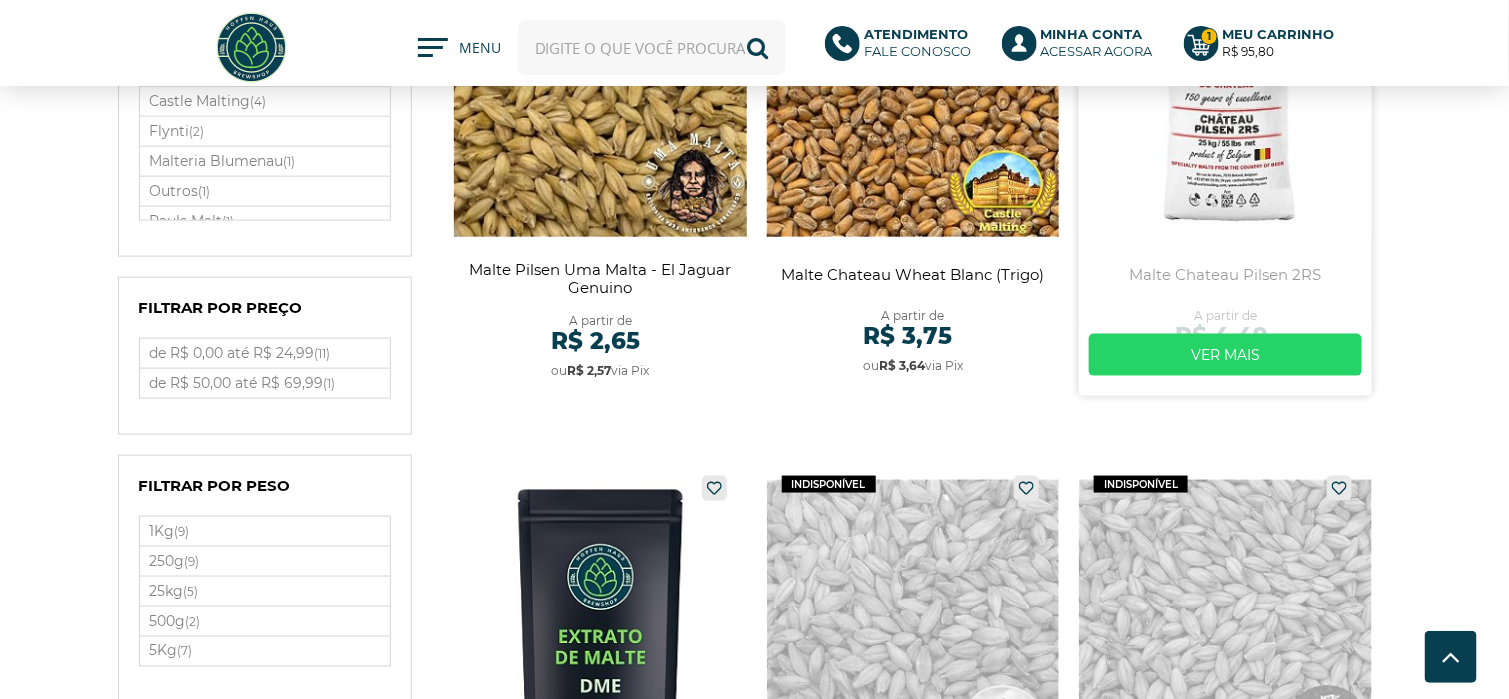 click at bounding box center [1225, 163] 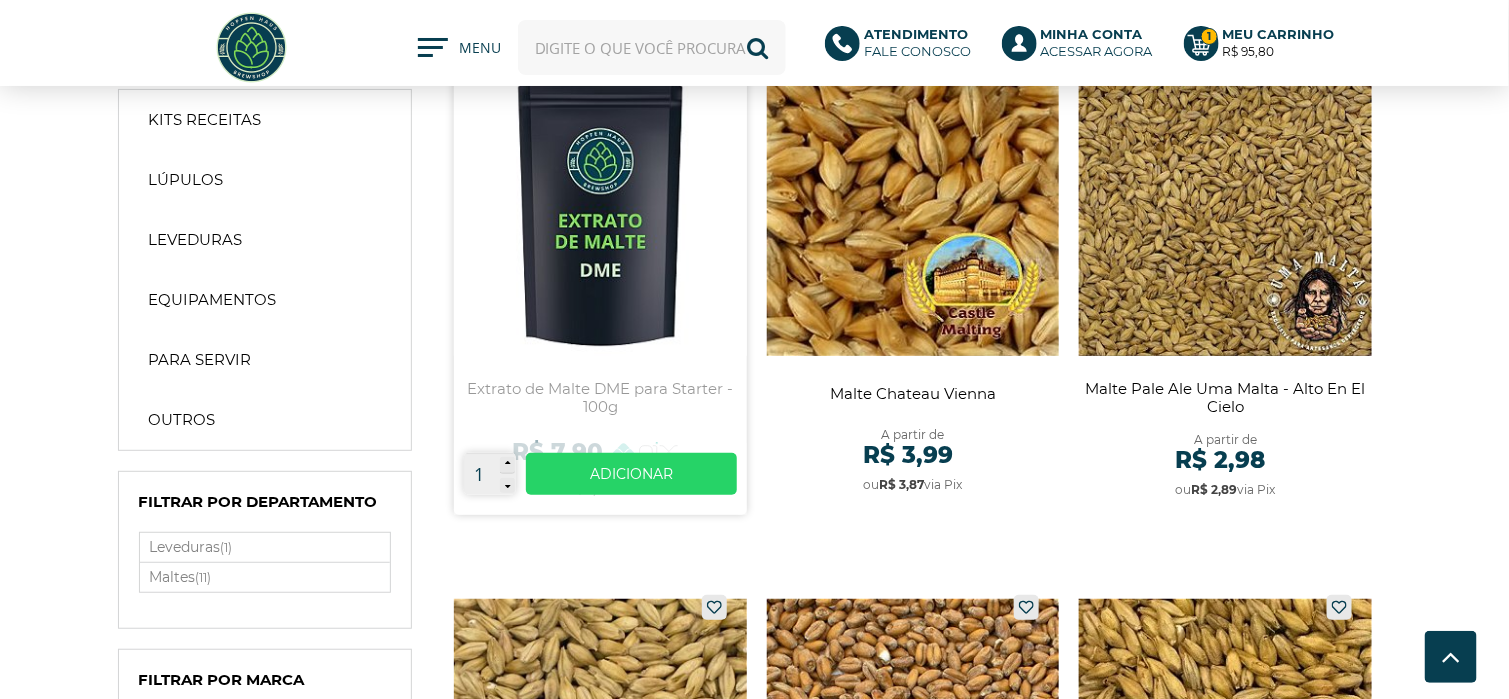scroll, scrollTop: 0, scrollLeft: 0, axis: both 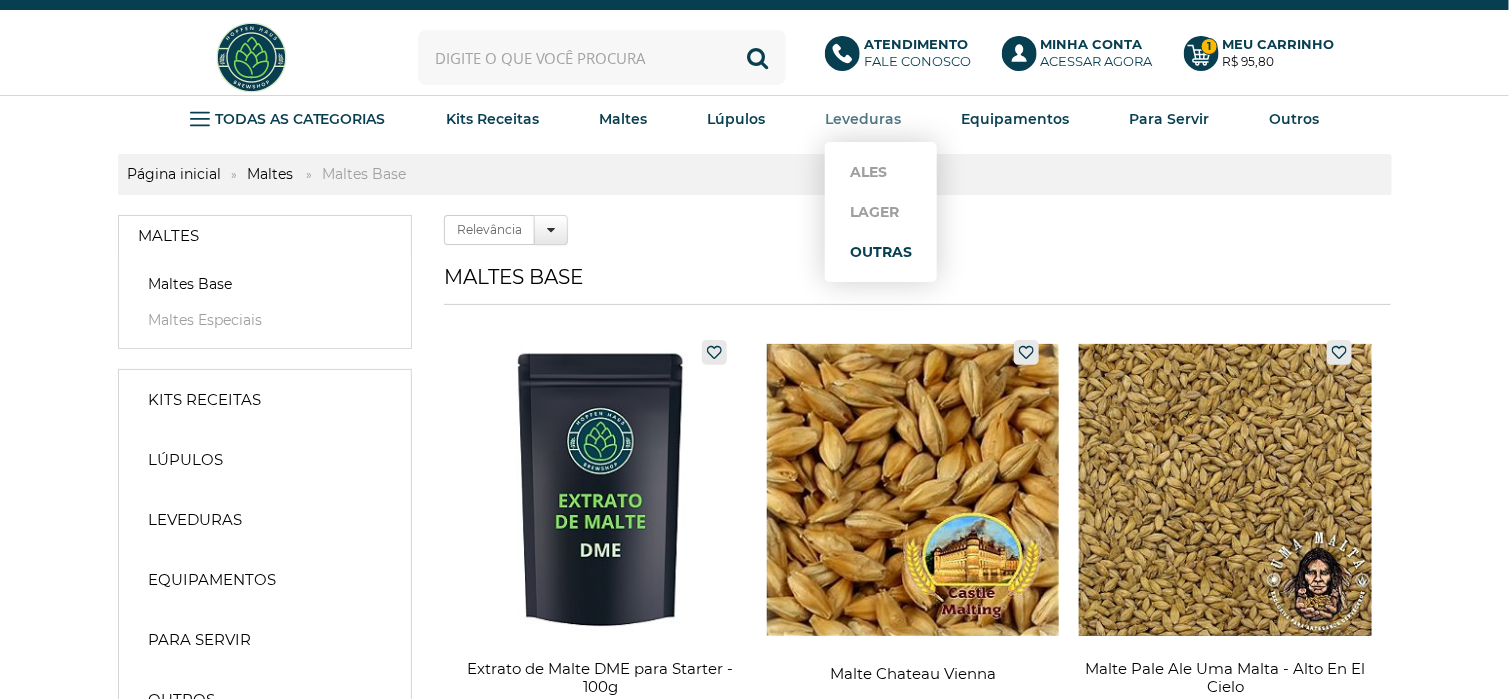 click on "Outras" at bounding box center [881, 252] 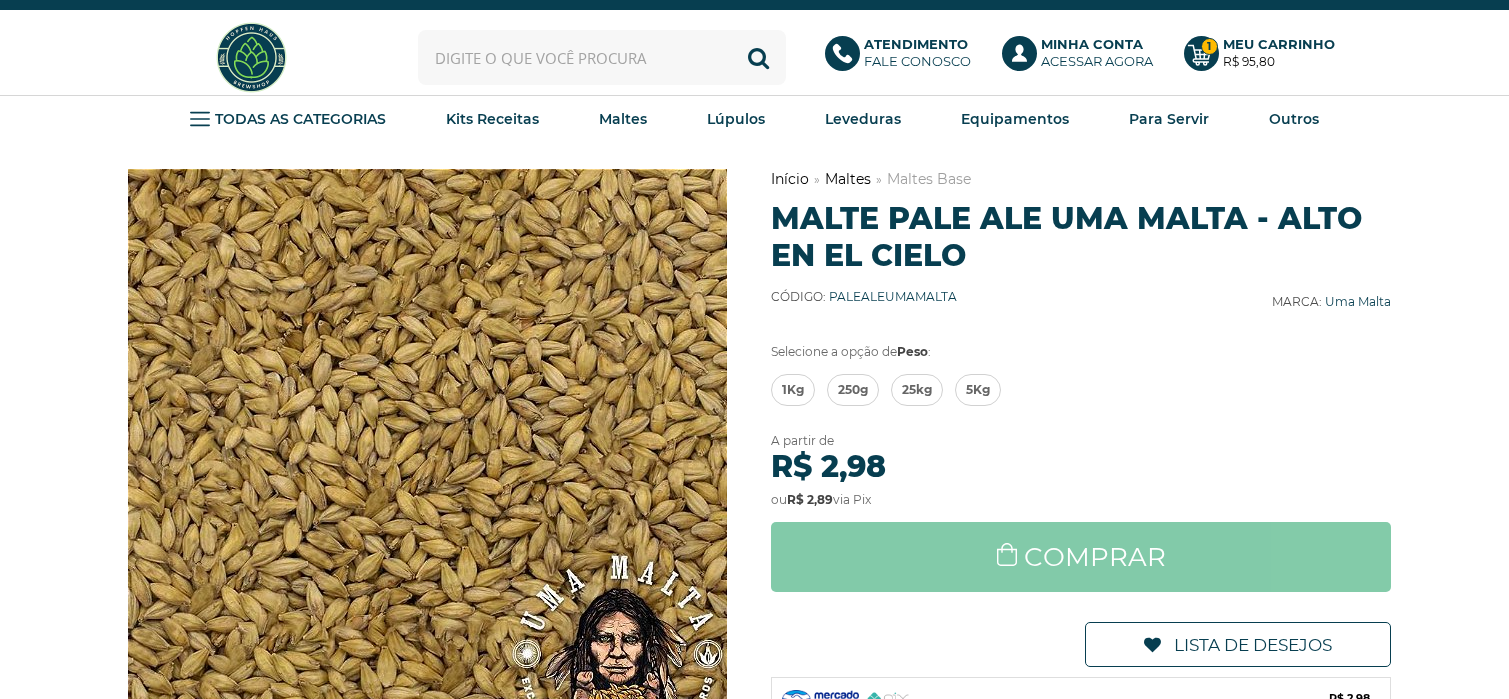 scroll, scrollTop: 0, scrollLeft: 0, axis: both 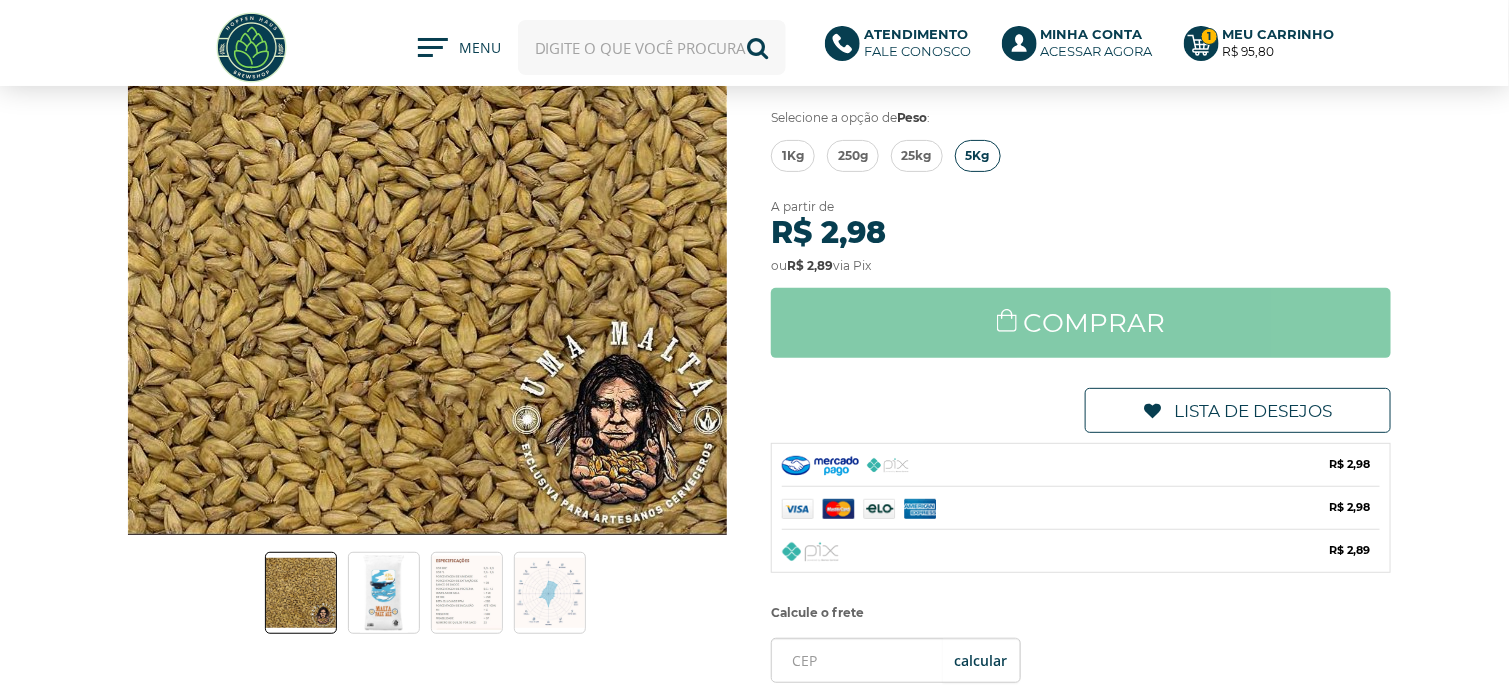 click on "5Kg" at bounding box center [978, 156] 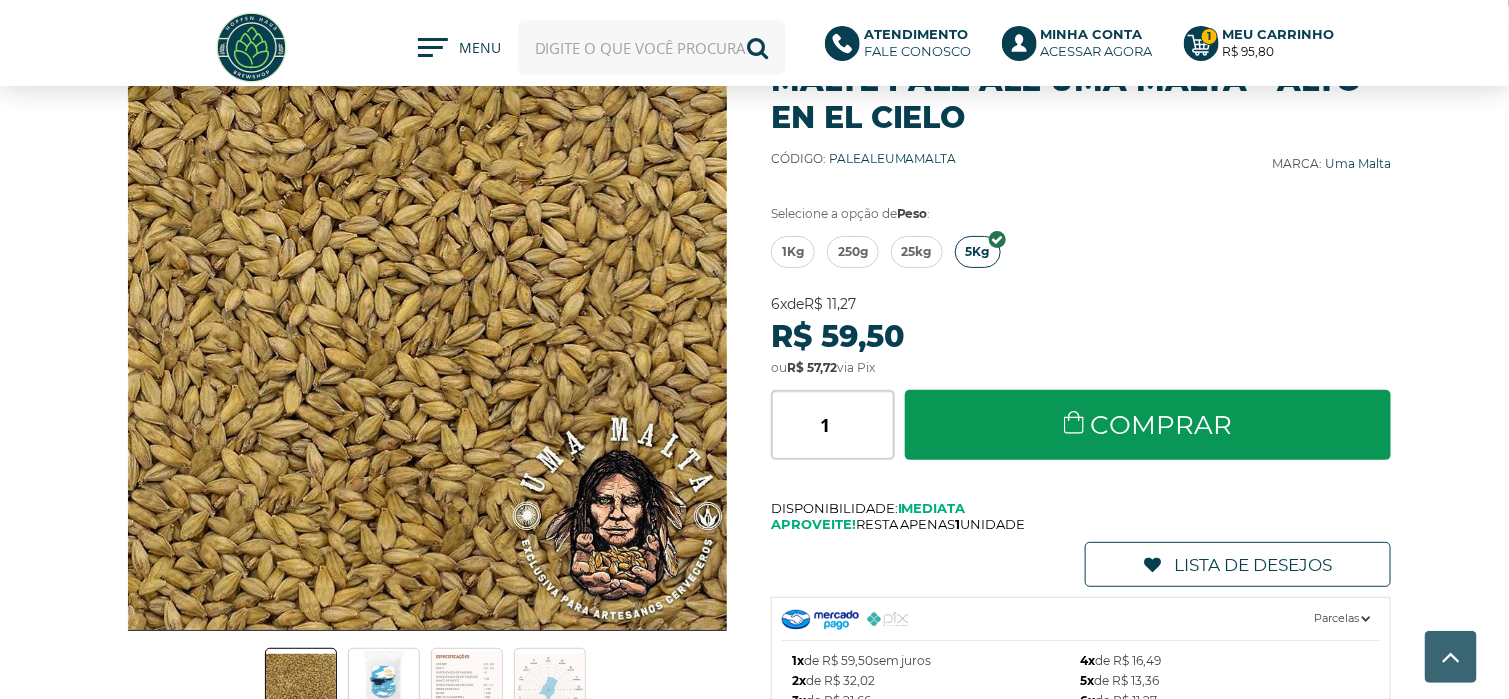 scroll, scrollTop: 0, scrollLeft: 0, axis: both 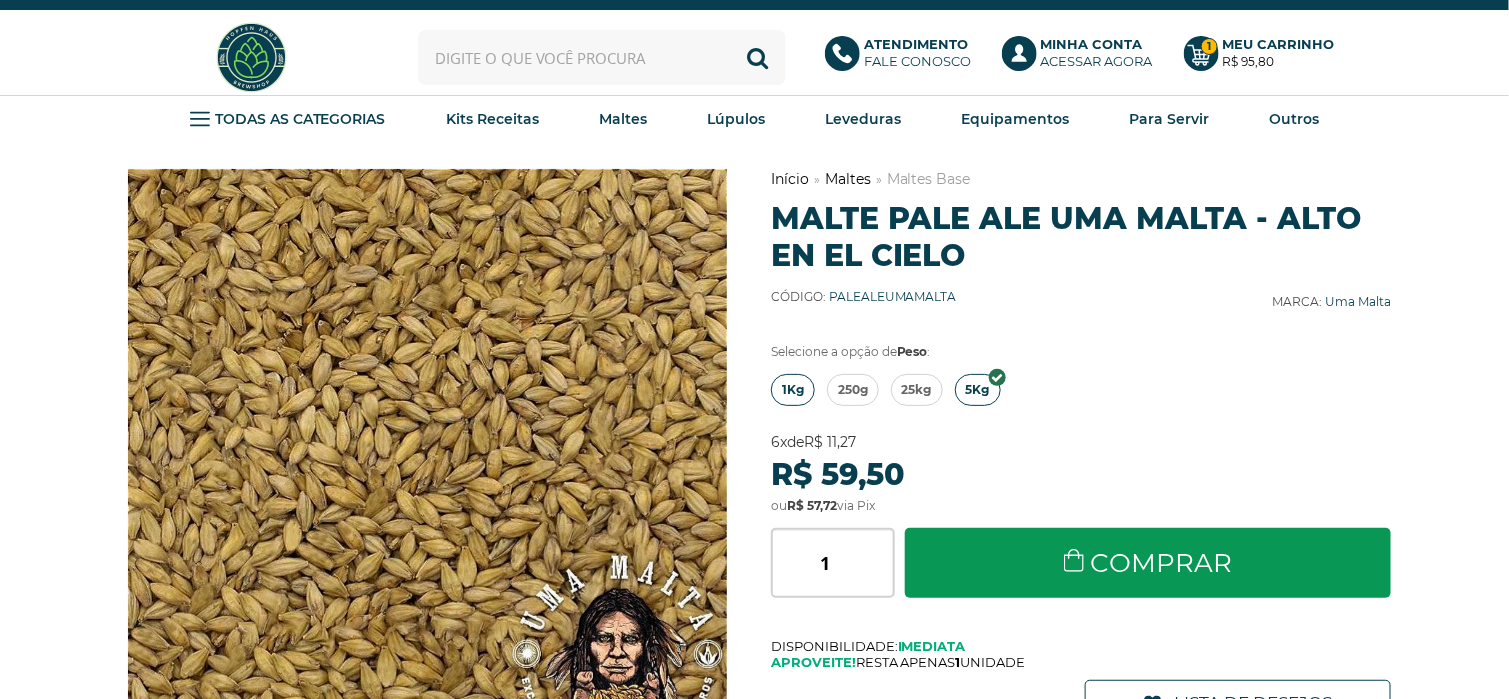 click on "1Kg" at bounding box center [793, 390] 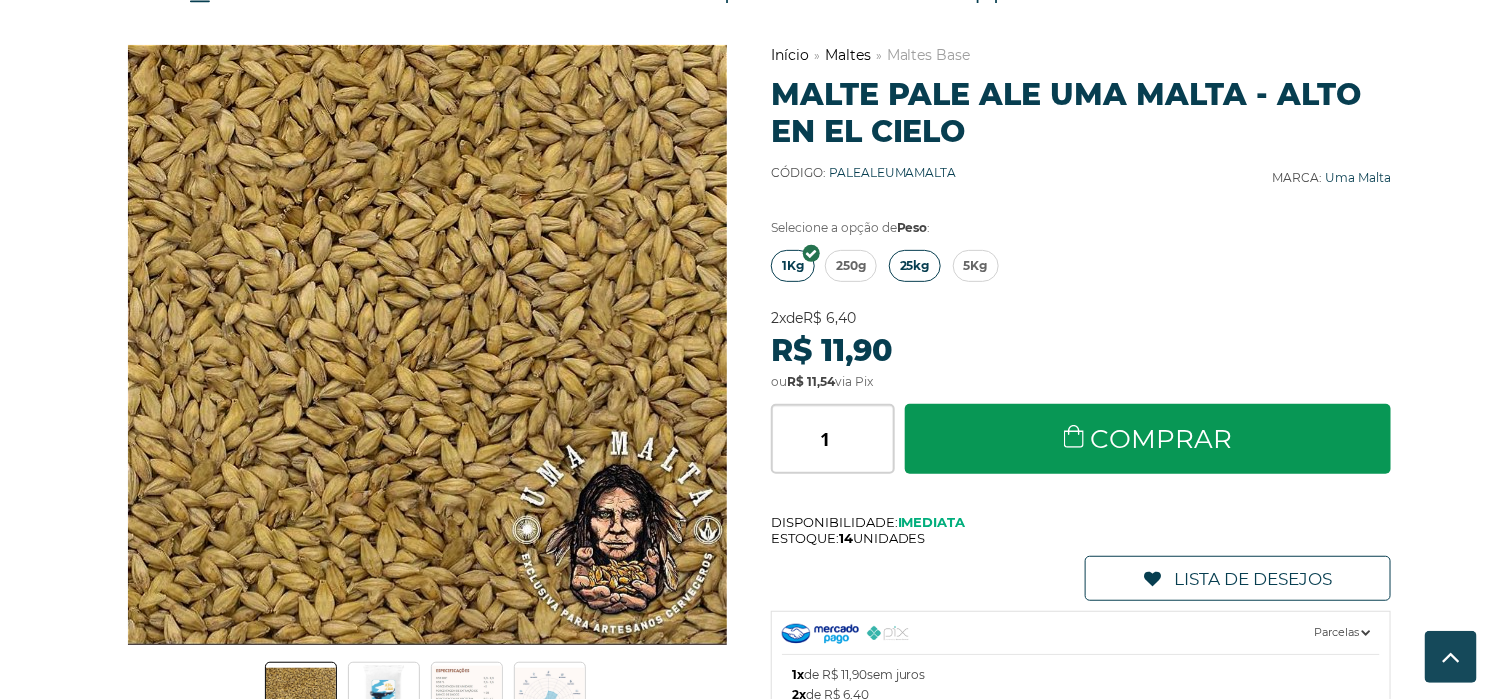 scroll, scrollTop: 0, scrollLeft: 0, axis: both 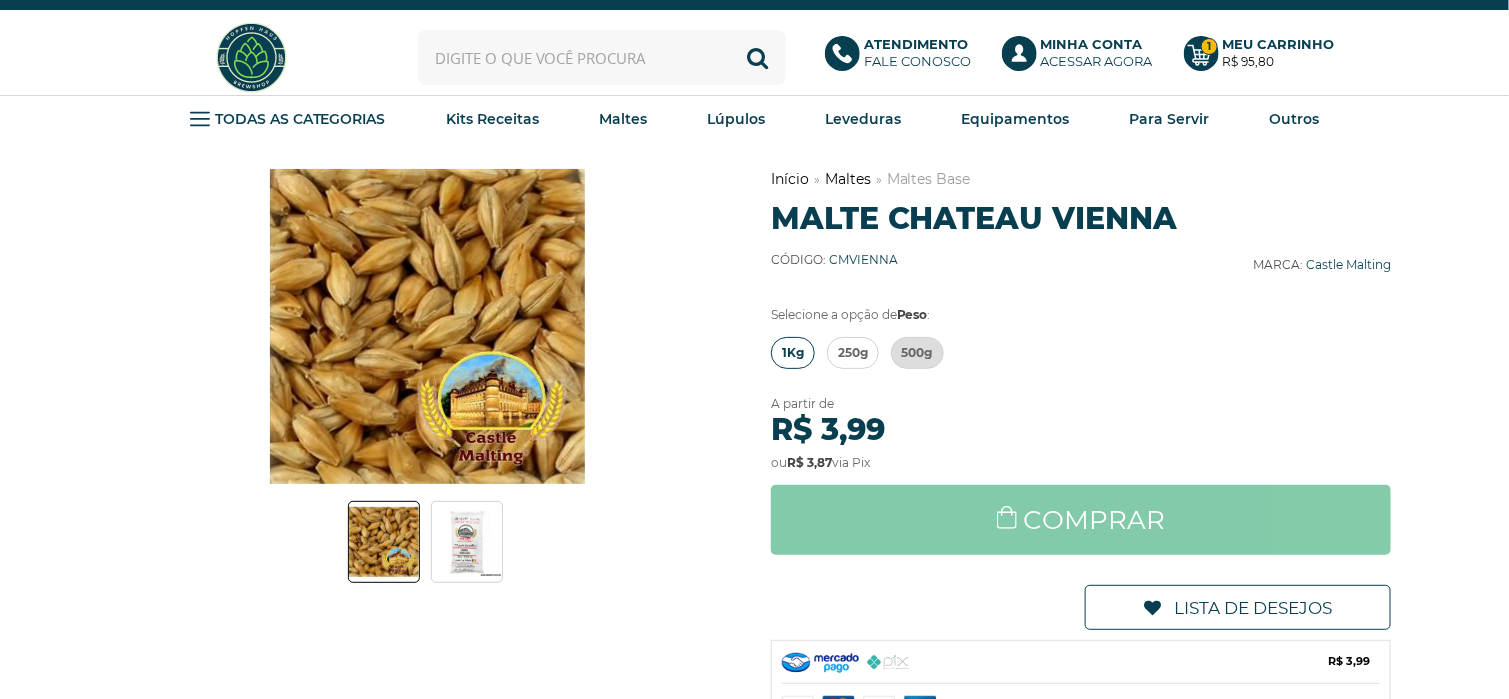 click on "1Kg" at bounding box center [793, 353] 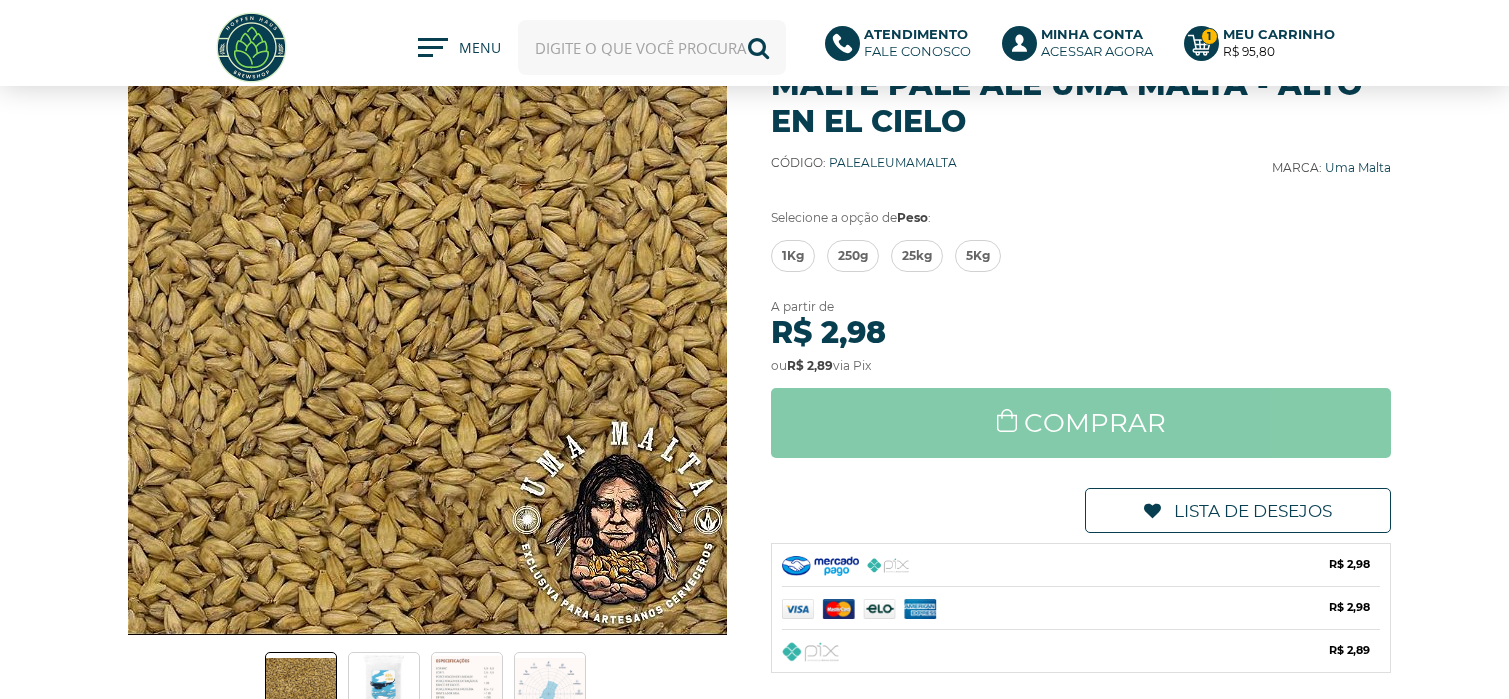 scroll, scrollTop: 100, scrollLeft: 0, axis: vertical 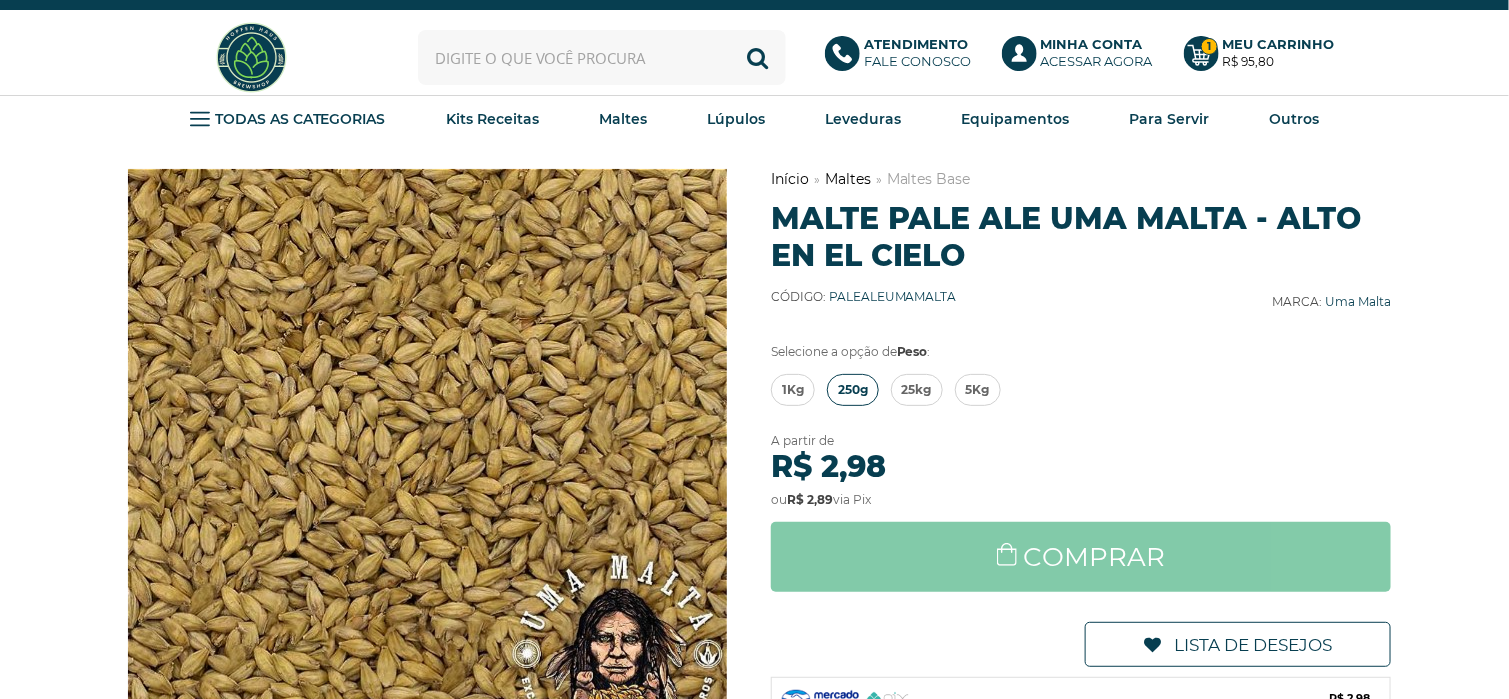 click on "250g" at bounding box center (853, 390) 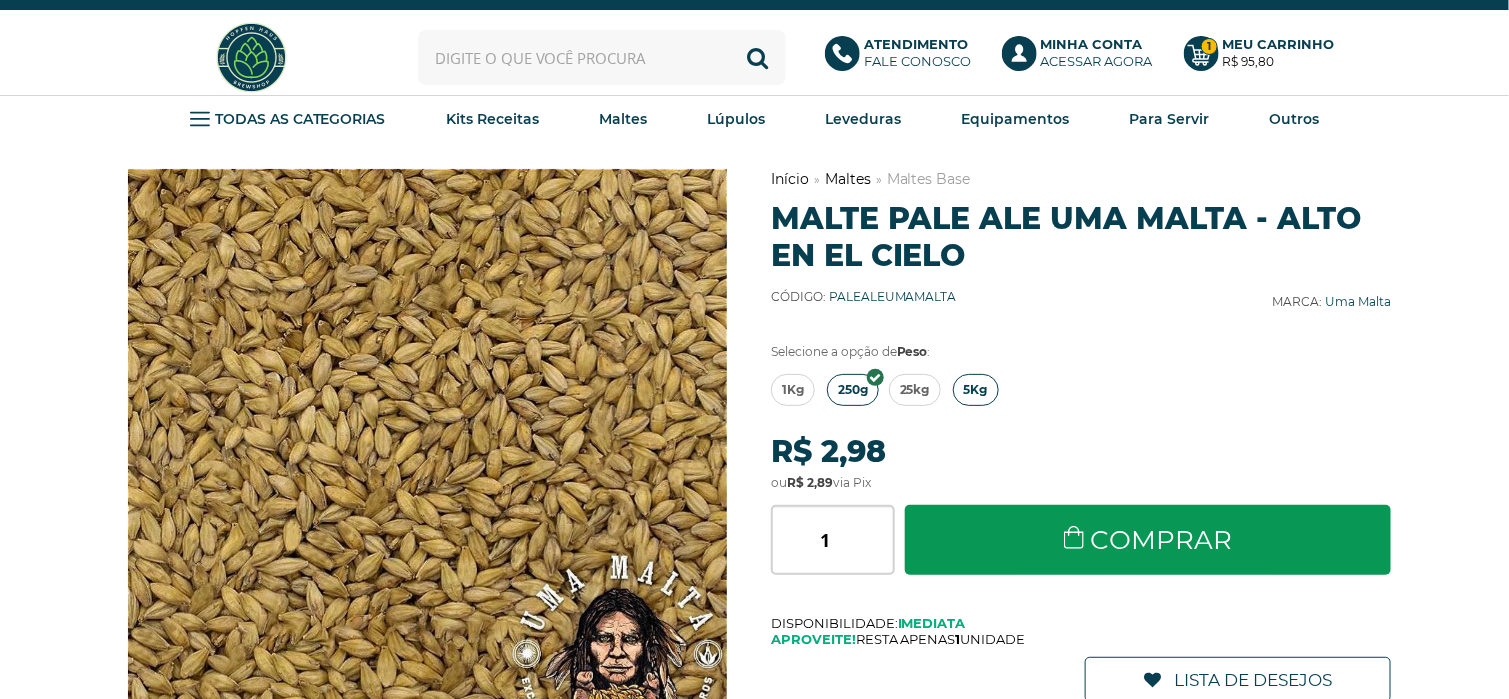 click on "5Kg" at bounding box center (976, 390) 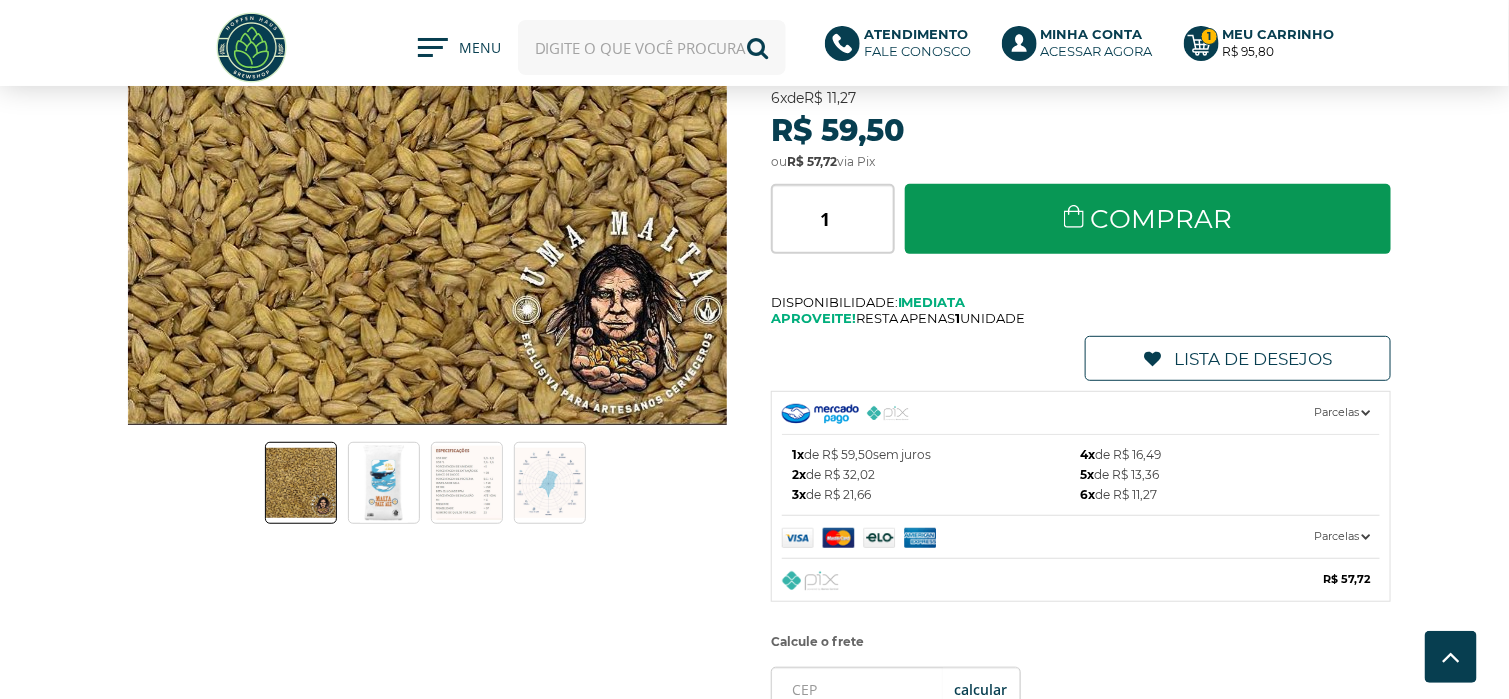 scroll, scrollTop: 200, scrollLeft: 0, axis: vertical 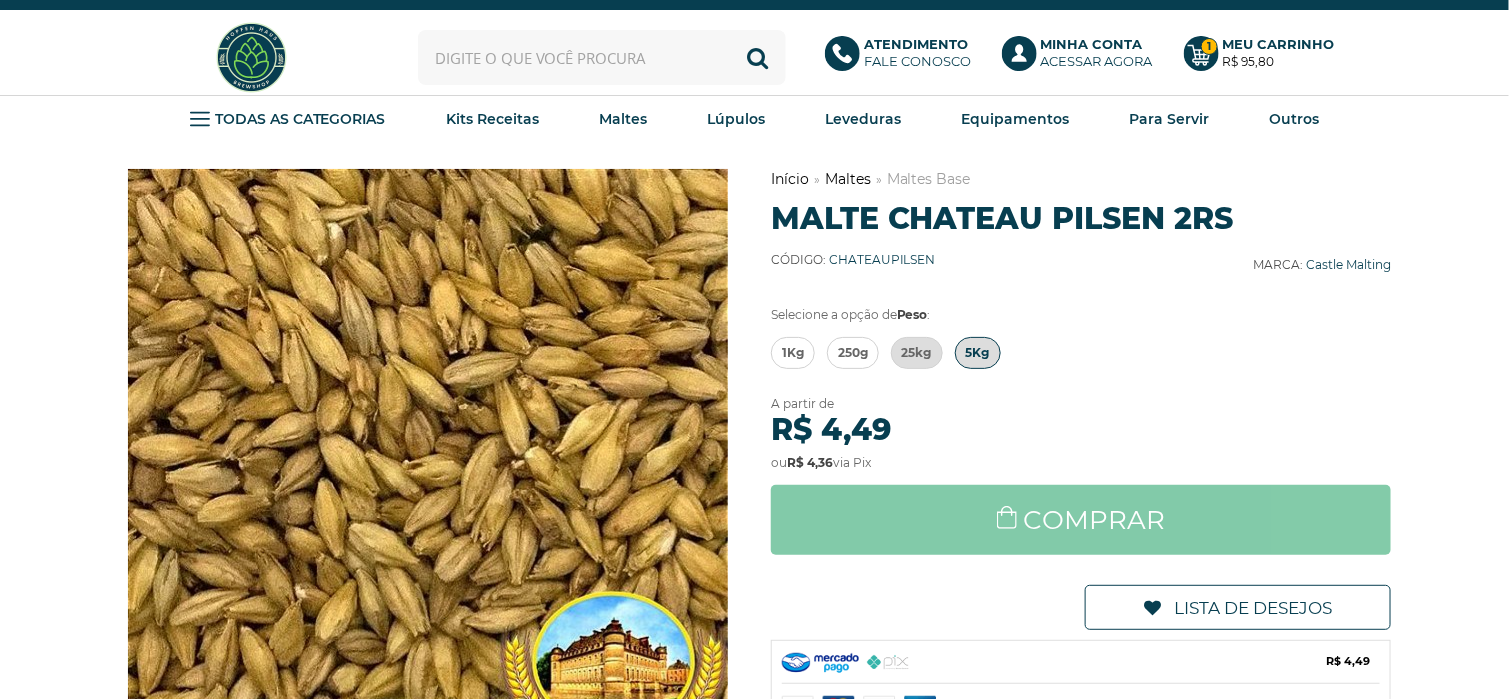 click on "5Kg" at bounding box center [978, 353] 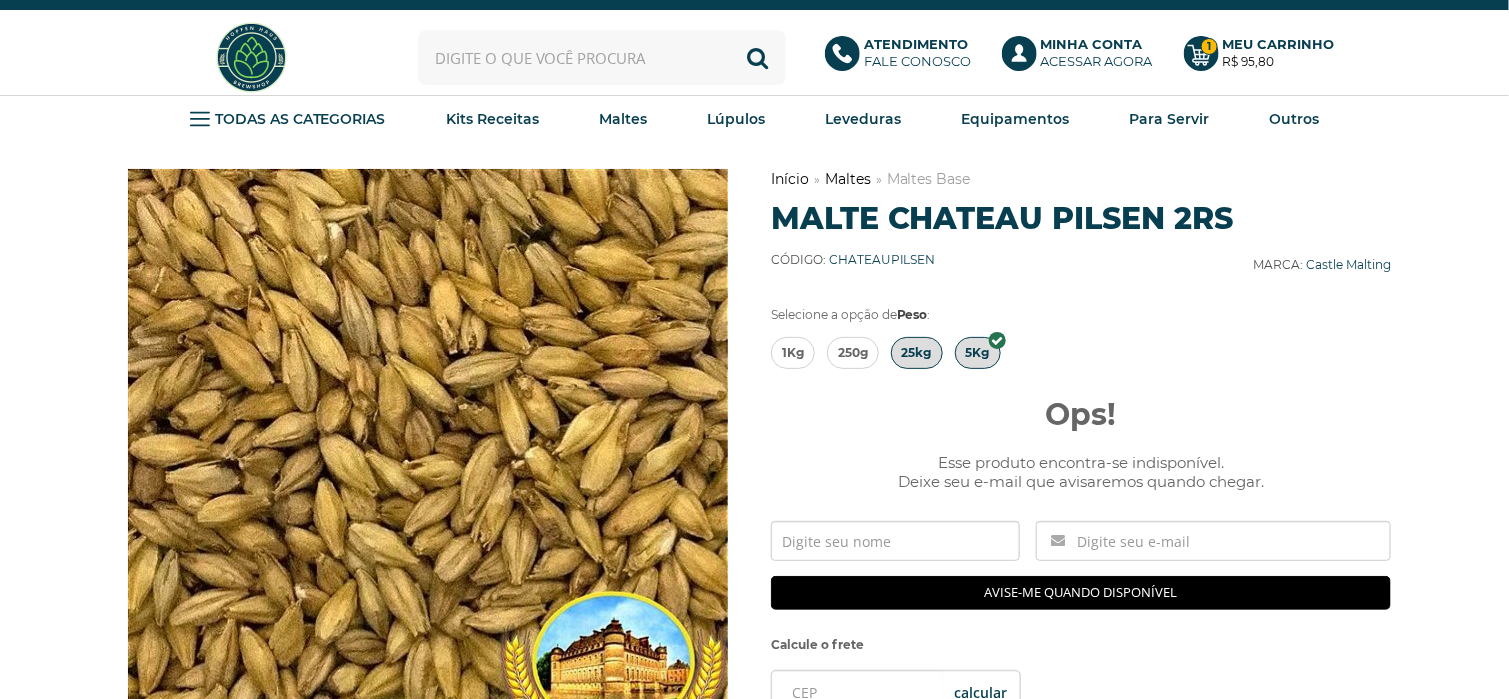 click on "25kg" at bounding box center (917, 353) 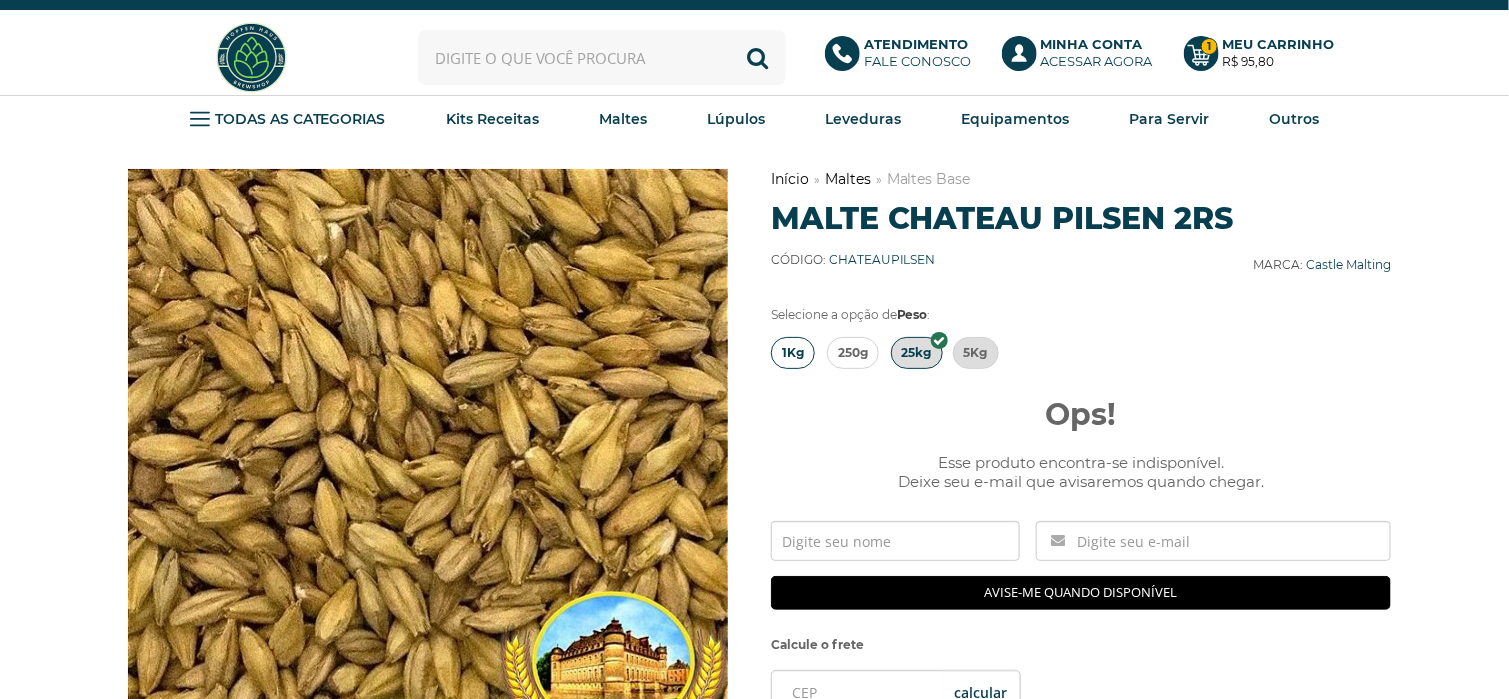 click on "1Kg" at bounding box center (793, 353) 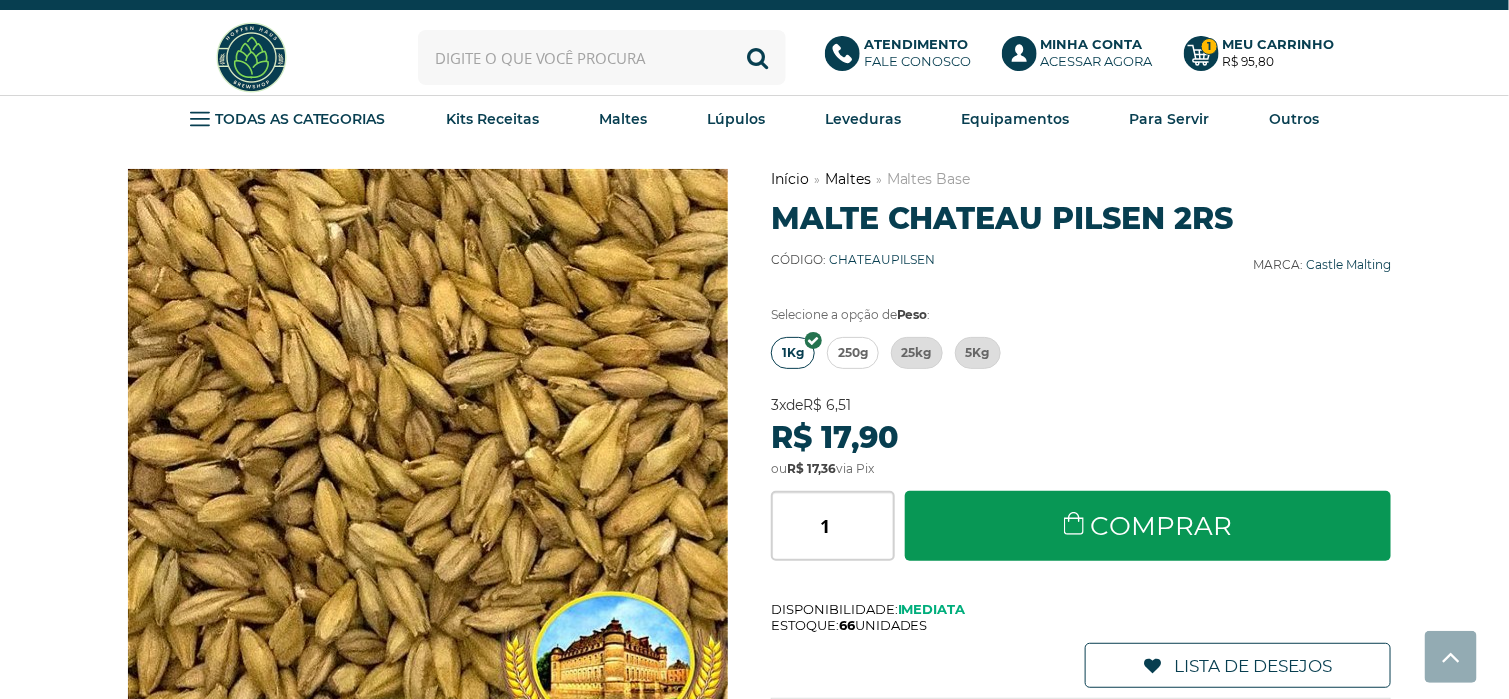 scroll, scrollTop: 0, scrollLeft: 0, axis: both 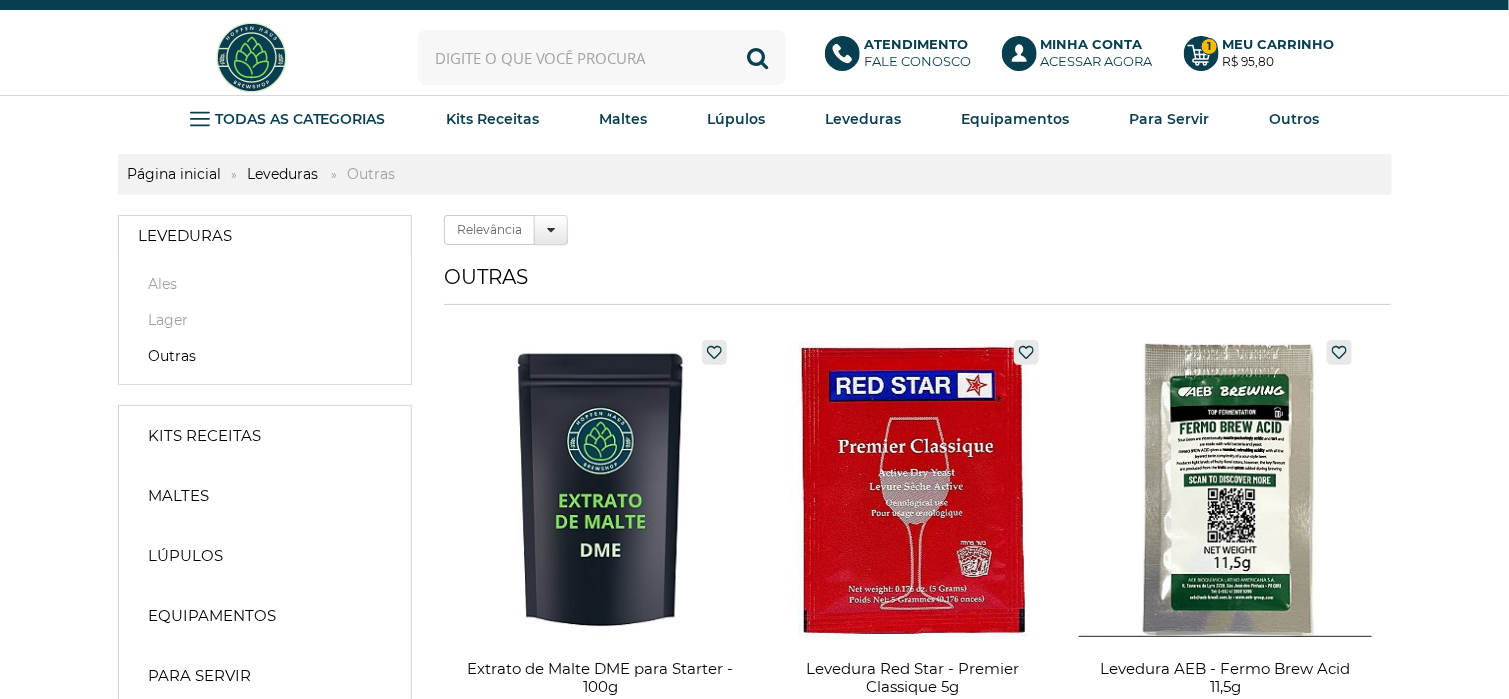 click at bounding box center (602, 57) 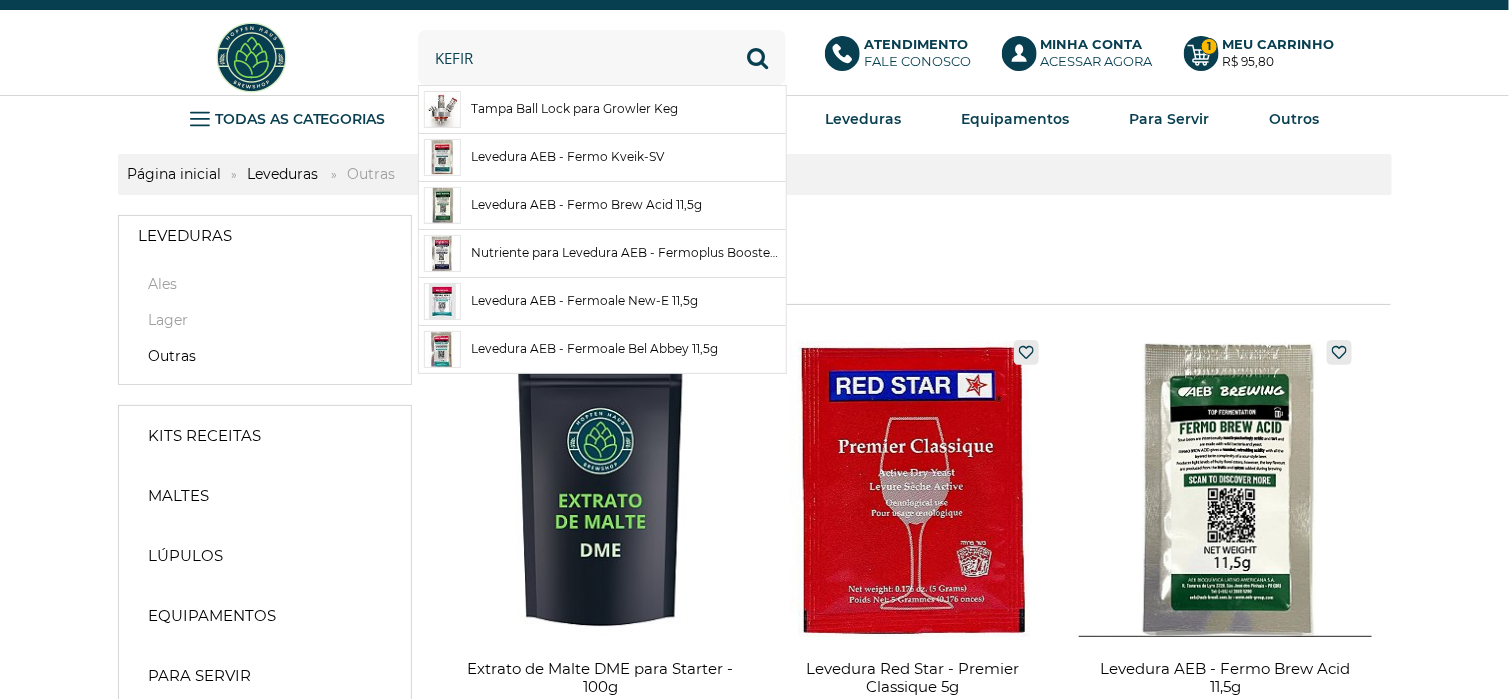 type on "kefir" 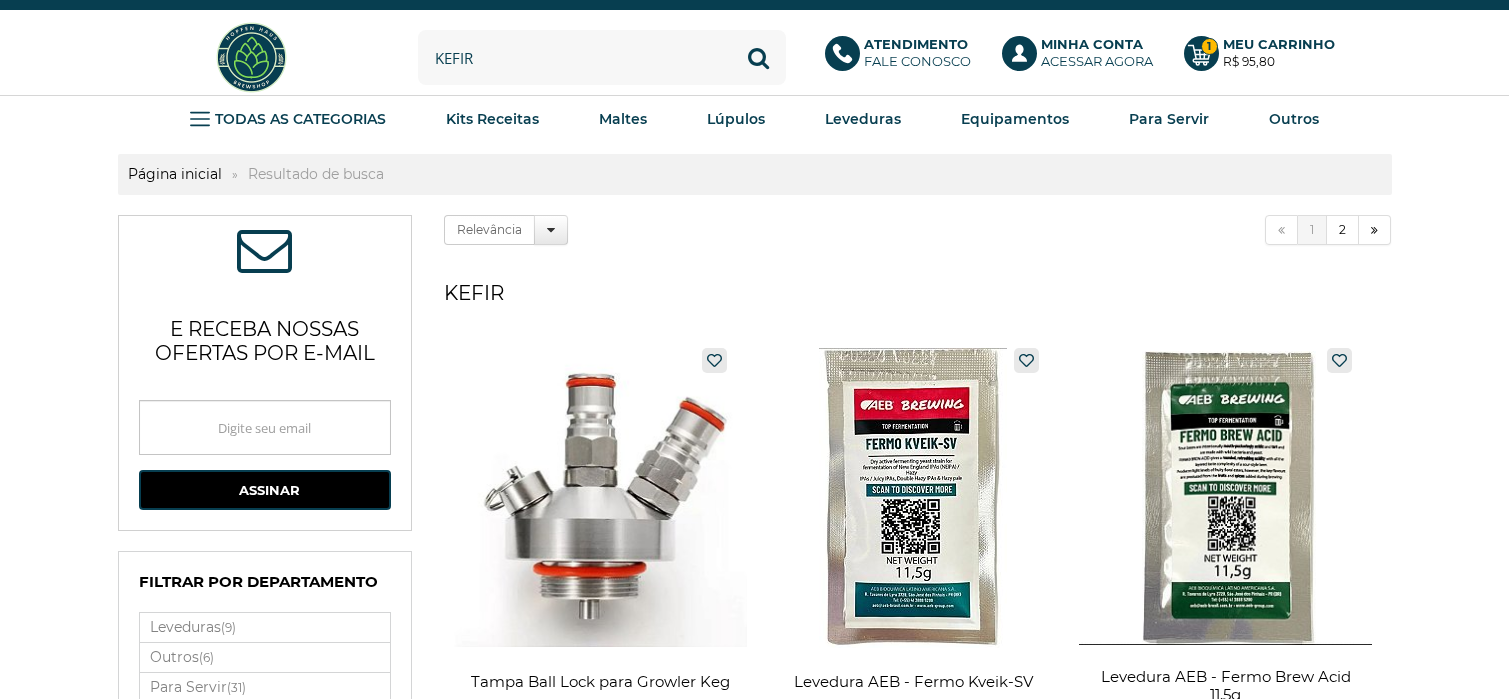 scroll, scrollTop: 0, scrollLeft: 0, axis: both 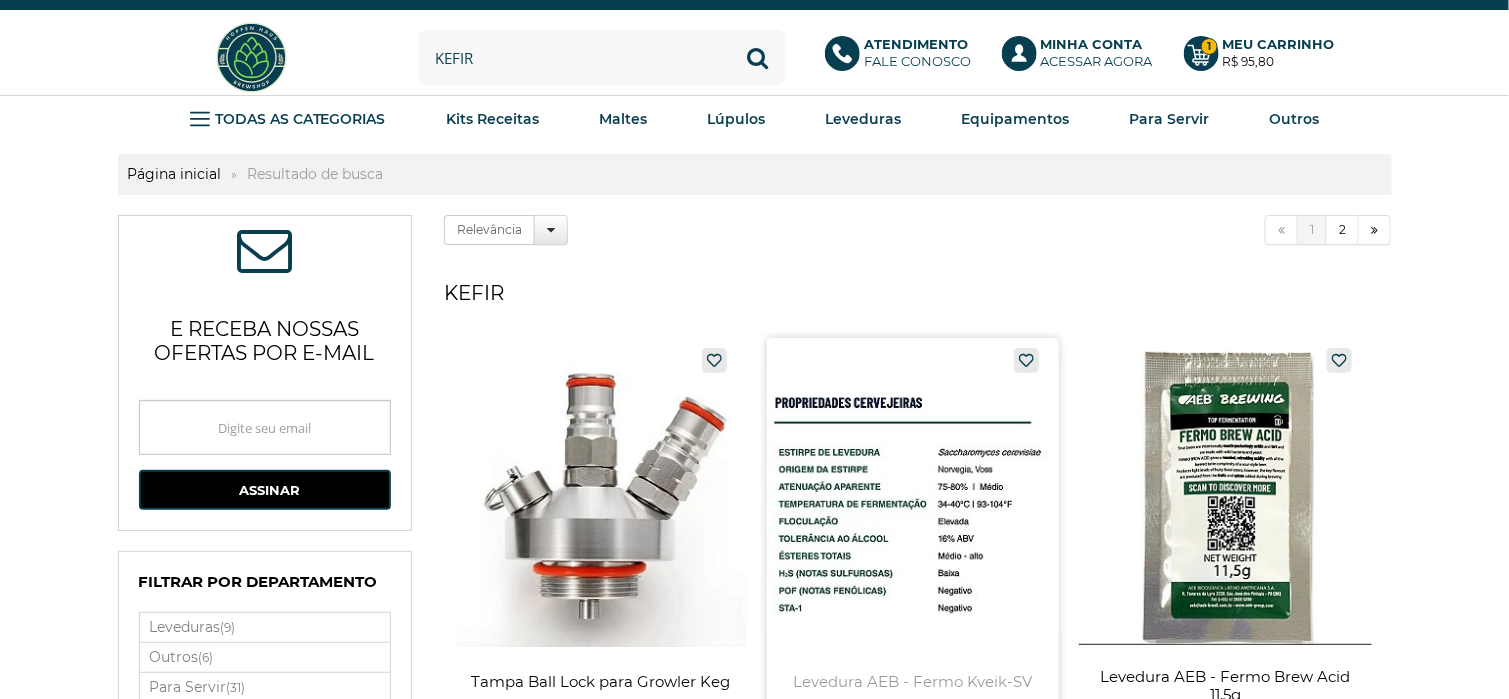 click at bounding box center [913, 570] 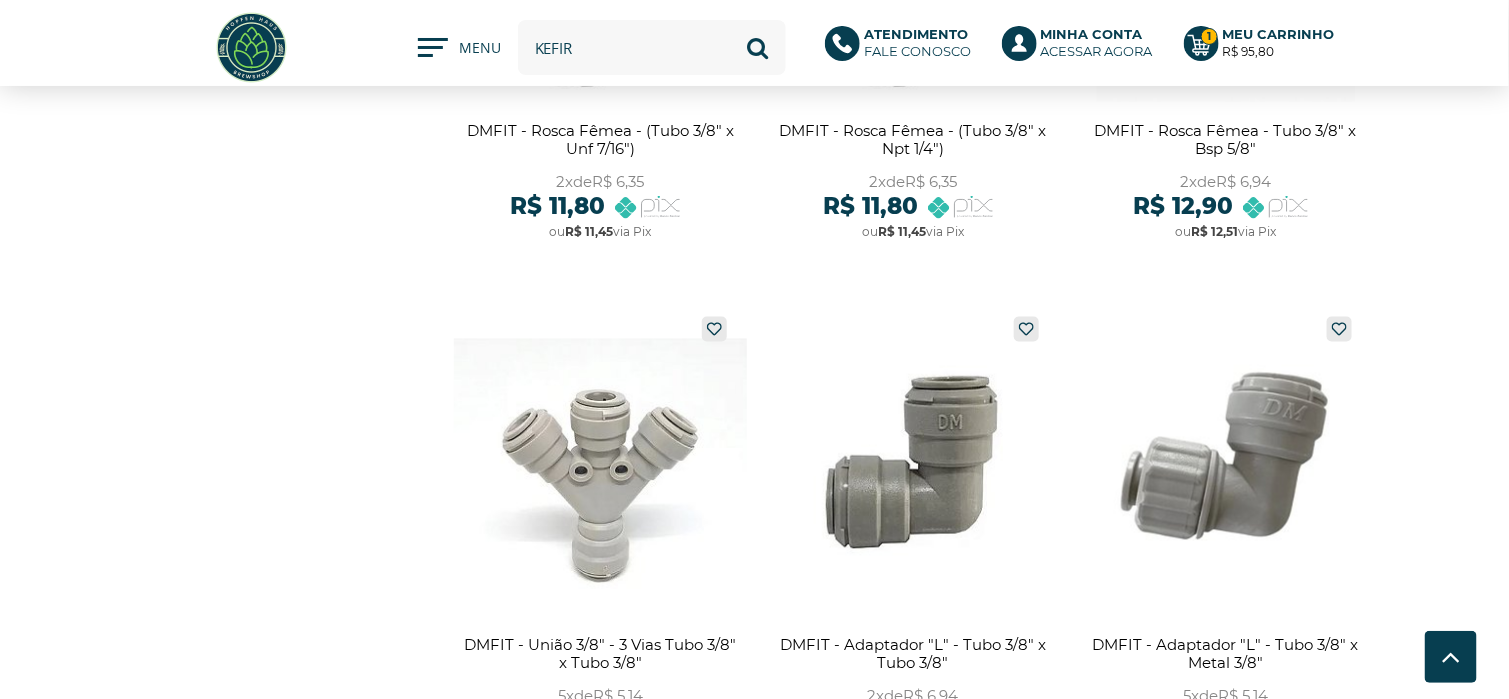 scroll, scrollTop: 4000, scrollLeft: 0, axis: vertical 